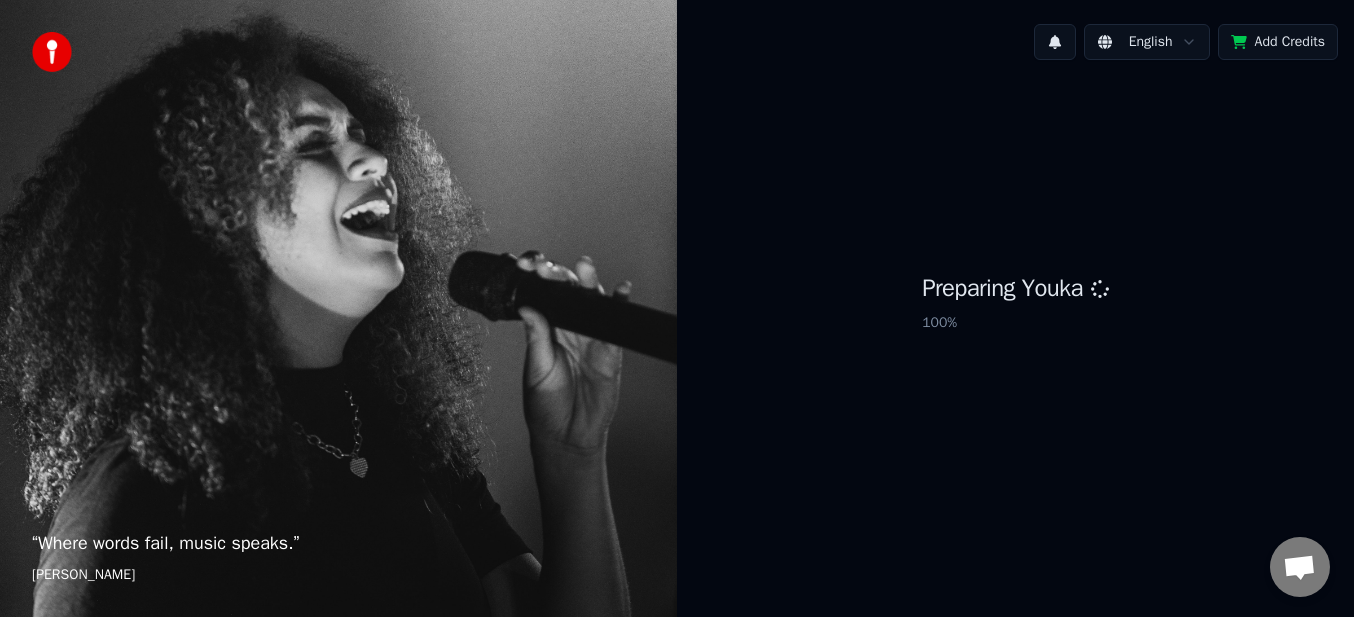 scroll, scrollTop: 0, scrollLeft: 0, axis: both 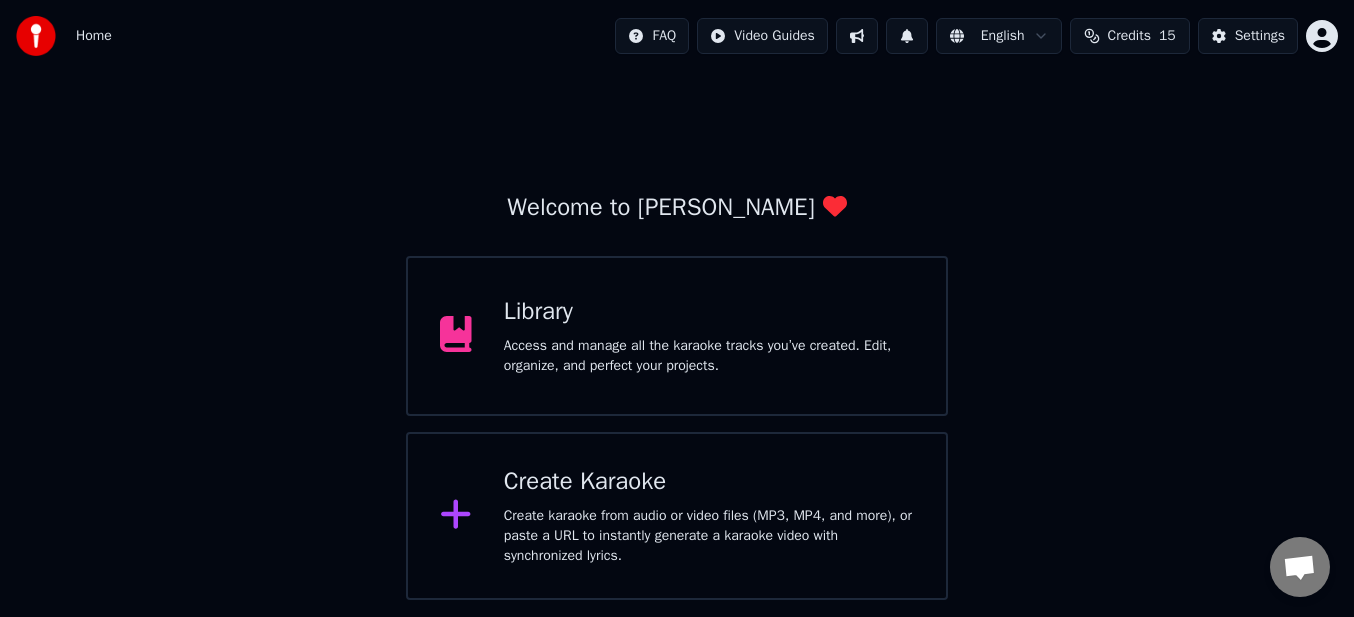 click on "Welcome to Youka Library Access and manage all the karaoke tracks you’ve created. Edit, organize, and perfect your projects. Create Karaoke Create karaoke from audio or video files (MP3, MP4, and more), or paste a URL to instantly generate a karaoke video with synchronized lyrics." at bounding box center [677, 336] 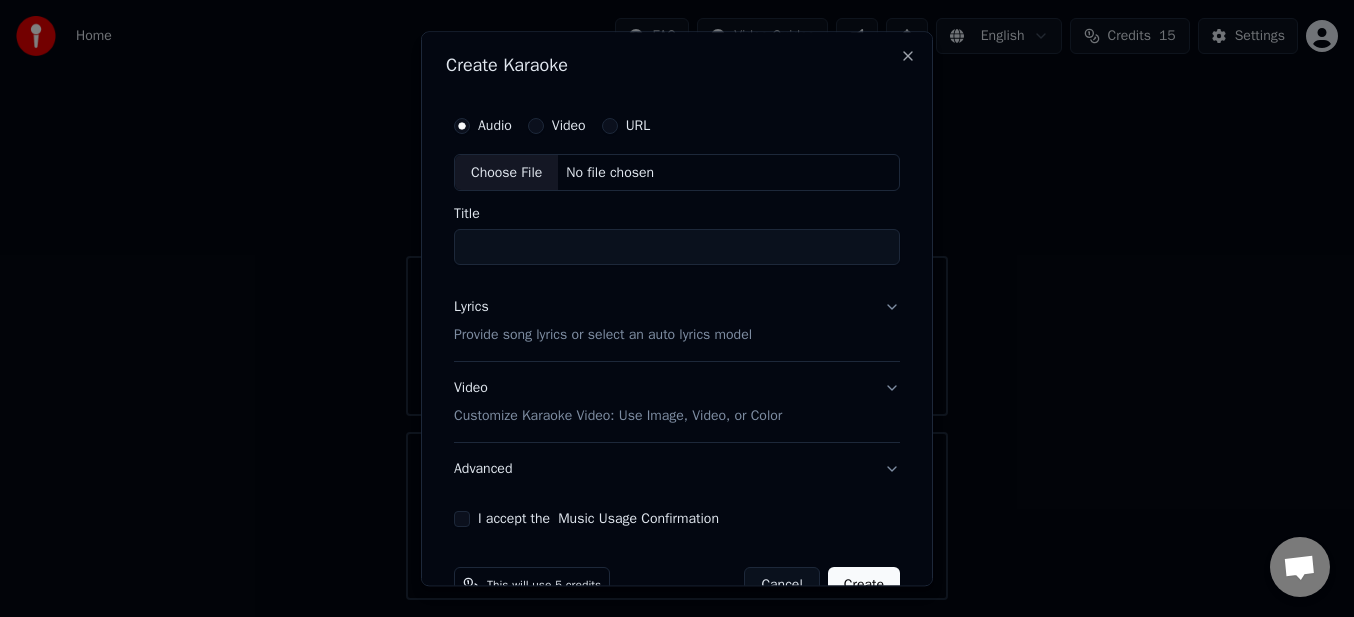 click on "Choose File" at bounding box center [506, 173] 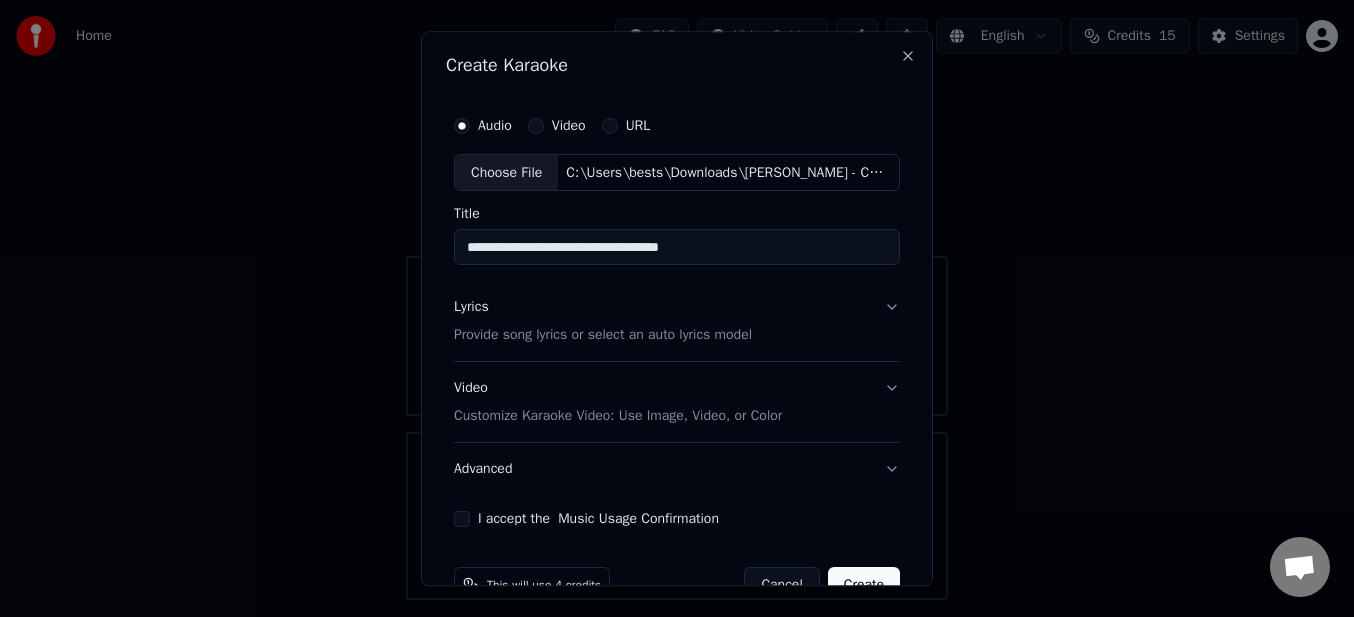 drag, startPoint x: 680, startPoint y: 251, endPoint x: 944, endPoint y: 302, distance: 268.881 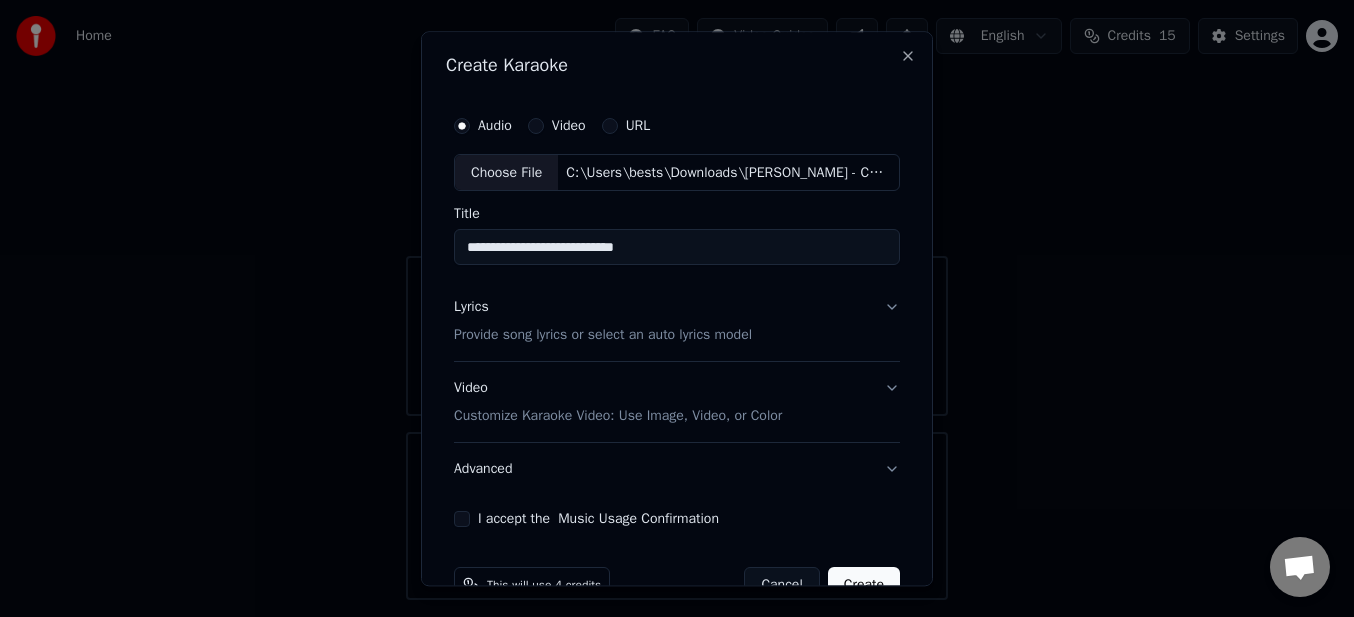 type on "**********" 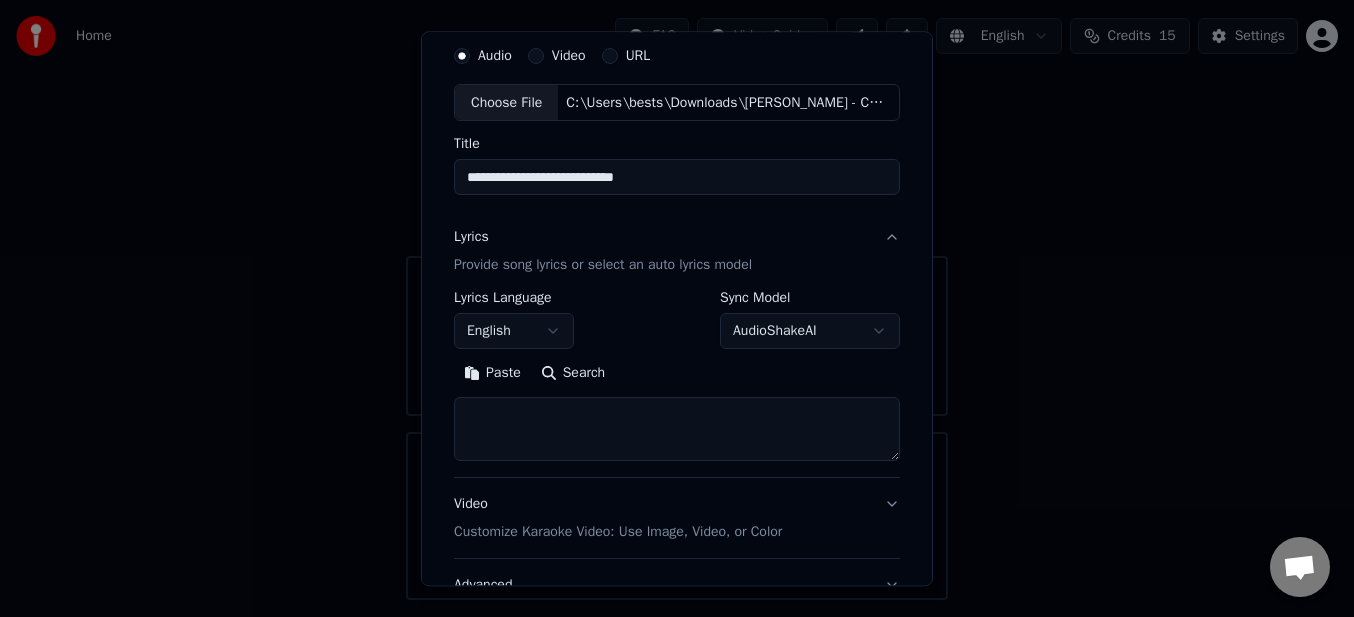 scroll, scrollTop: 100, scrollLeft: 0, axis: vertical 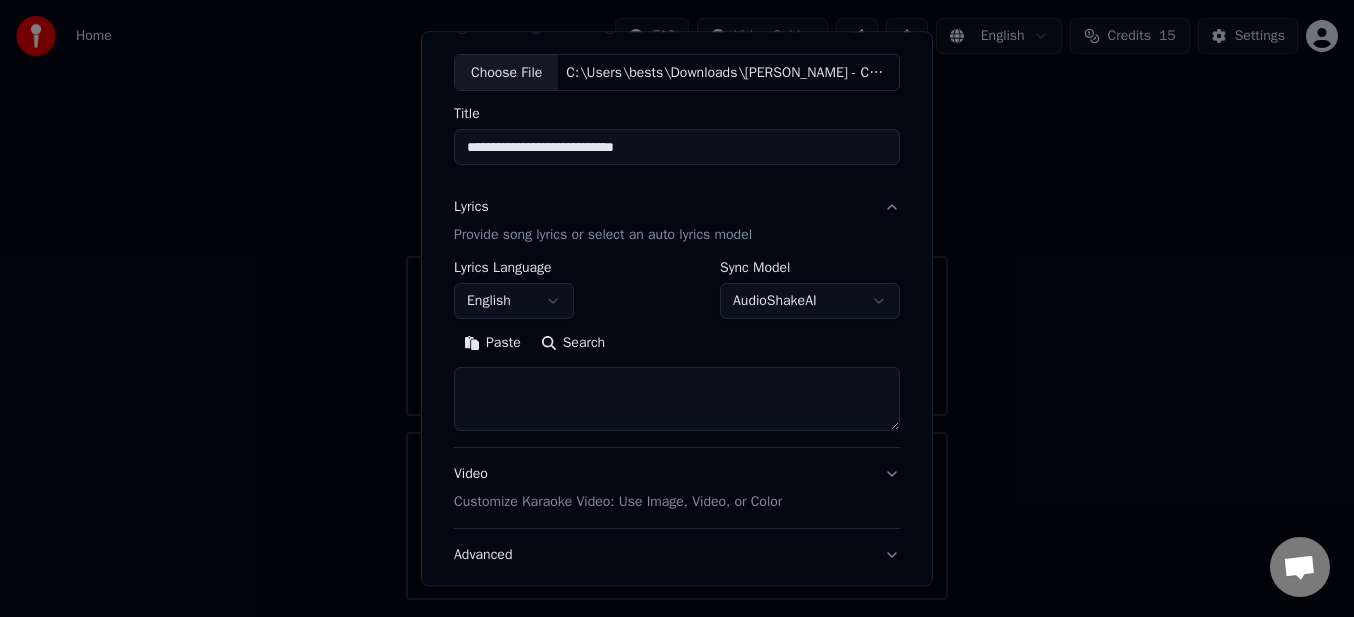 click at bounding box center [677, 400] 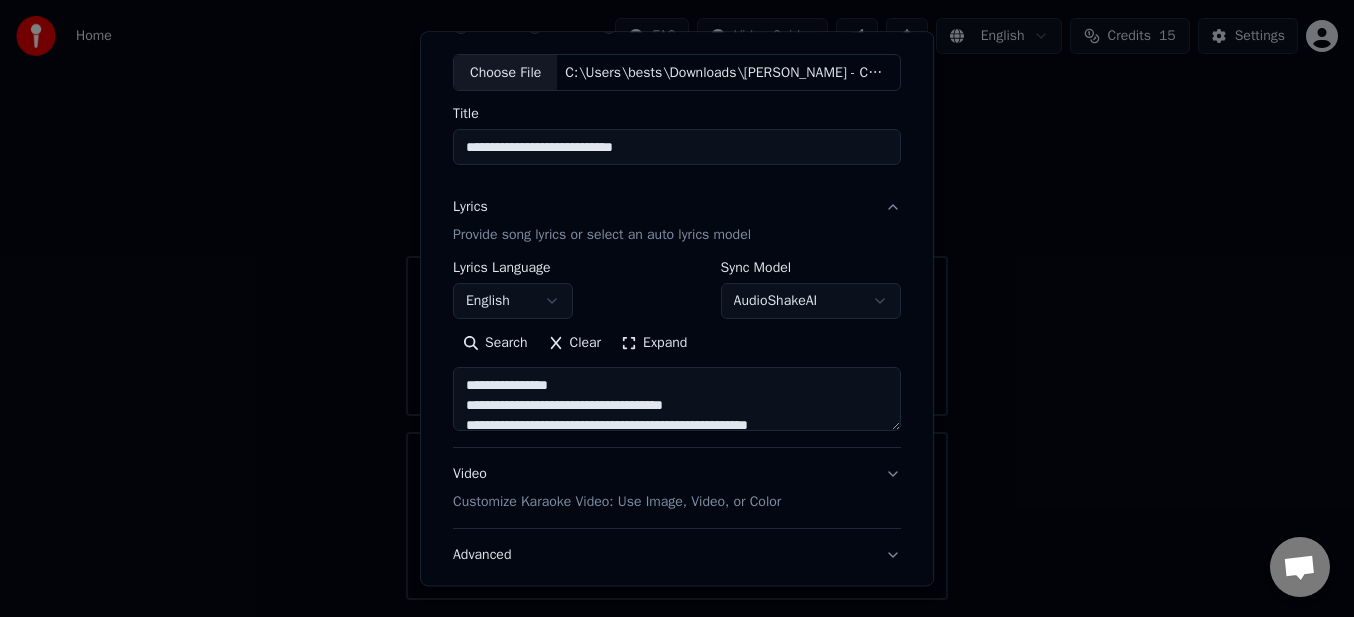 scroll, scrollTop: 124, scrollLeft: 0, axis: vertical 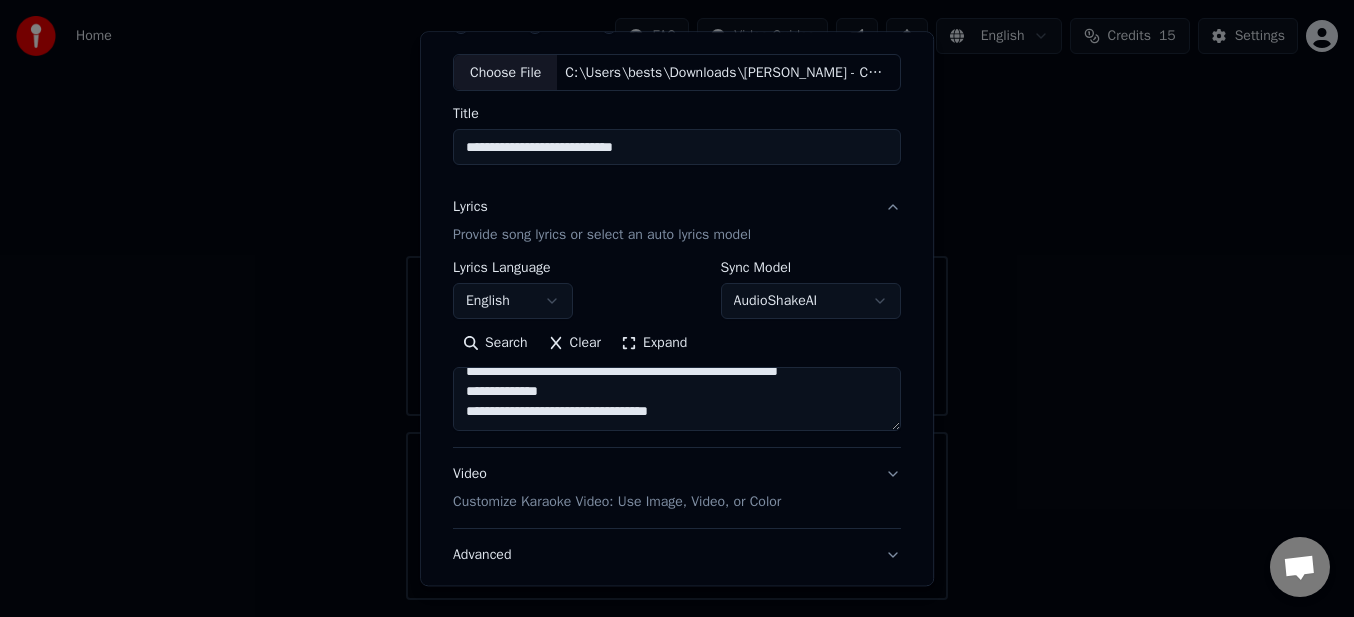 click on "**********" at bounding box center [677, 400] 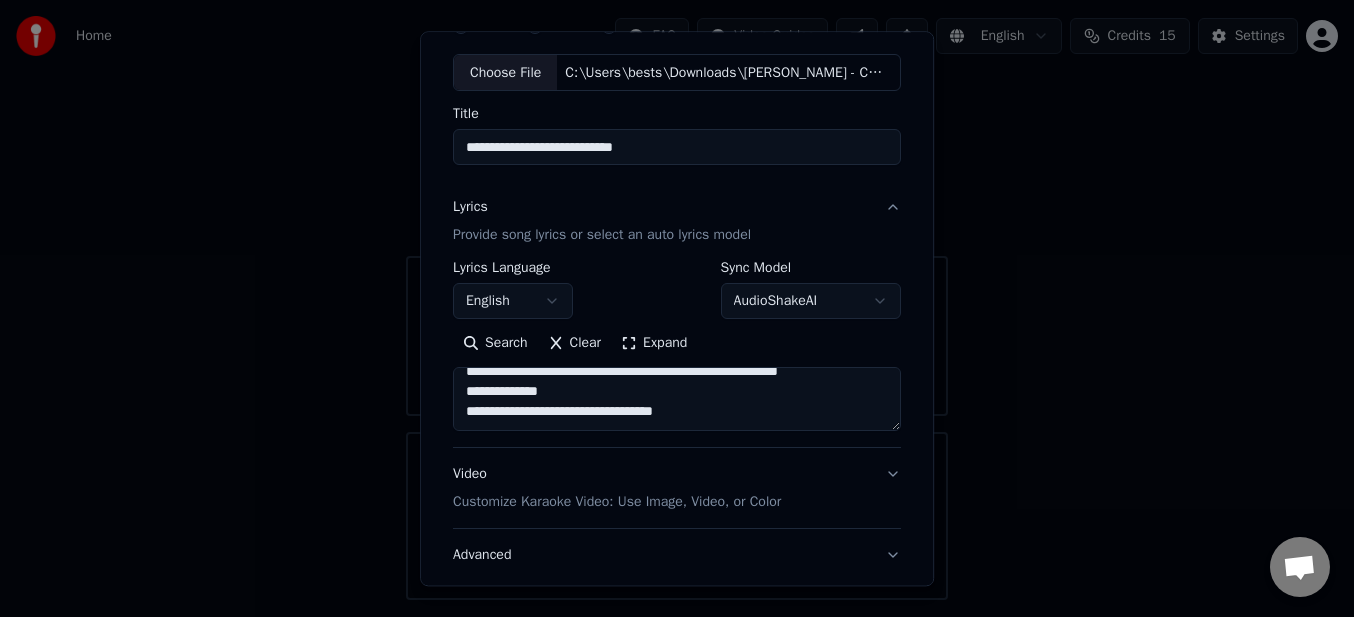 paste on "**********" 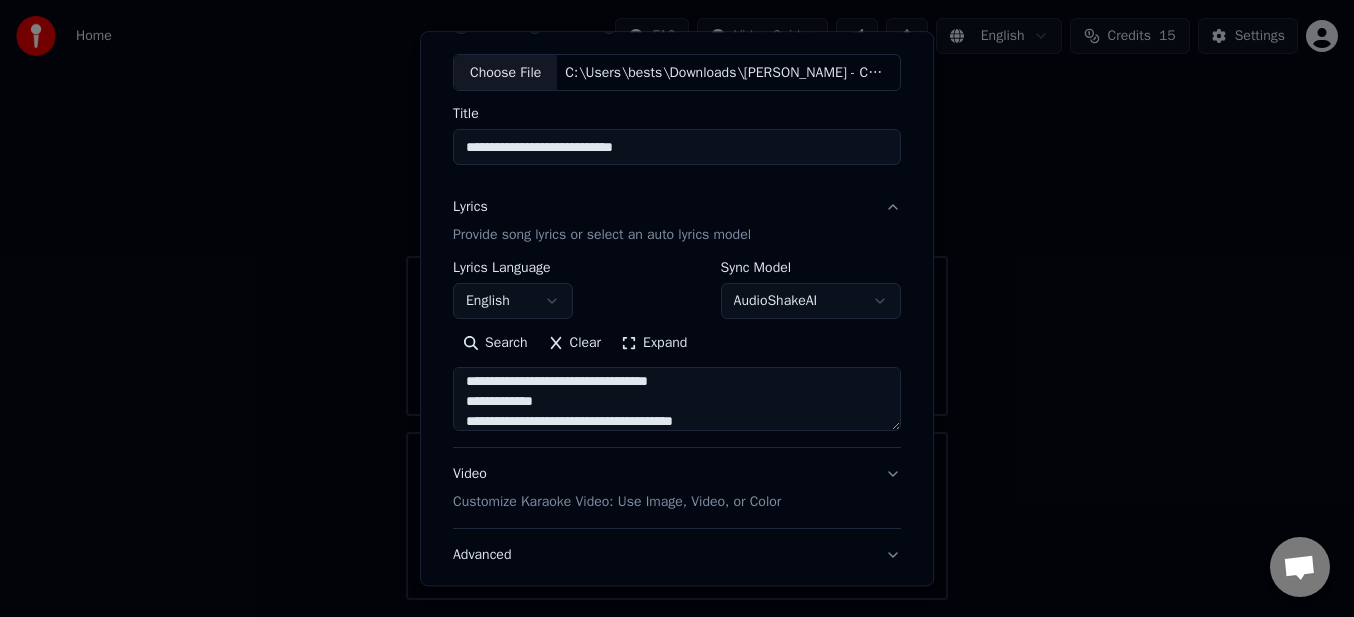 scroll, scrollTop: 224, scrollLeft: 0, axis: vertical 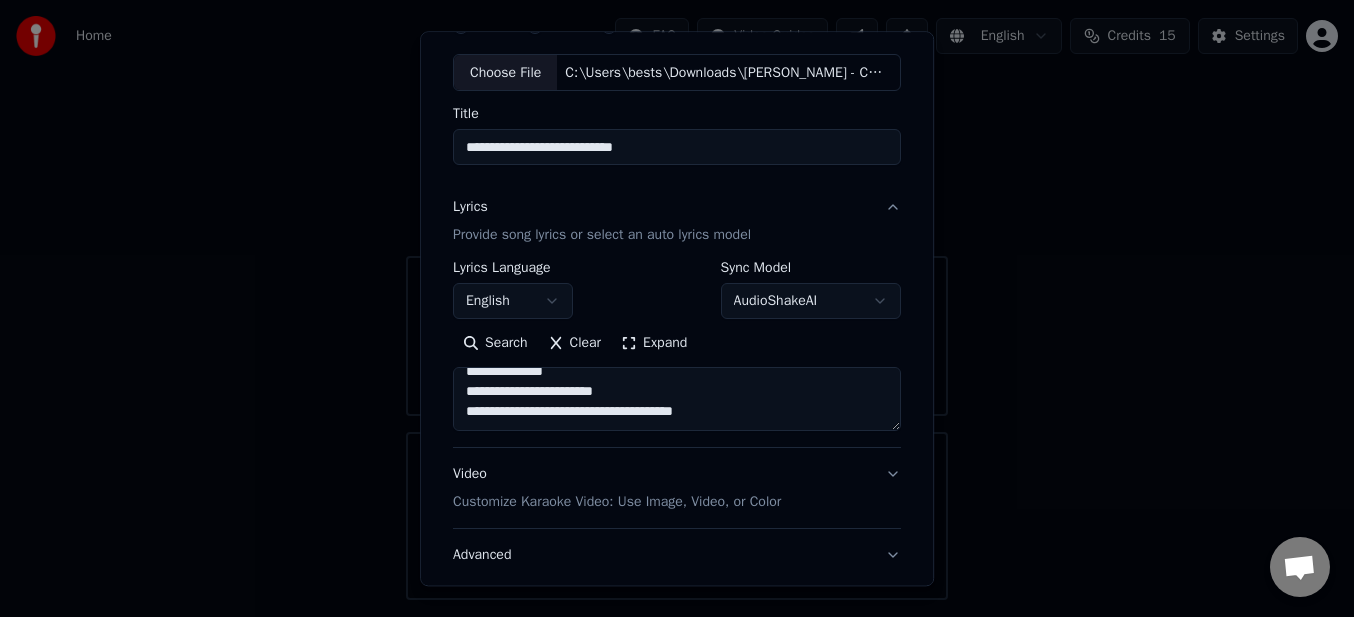 click on "**********" at bounding box center [677, 400] 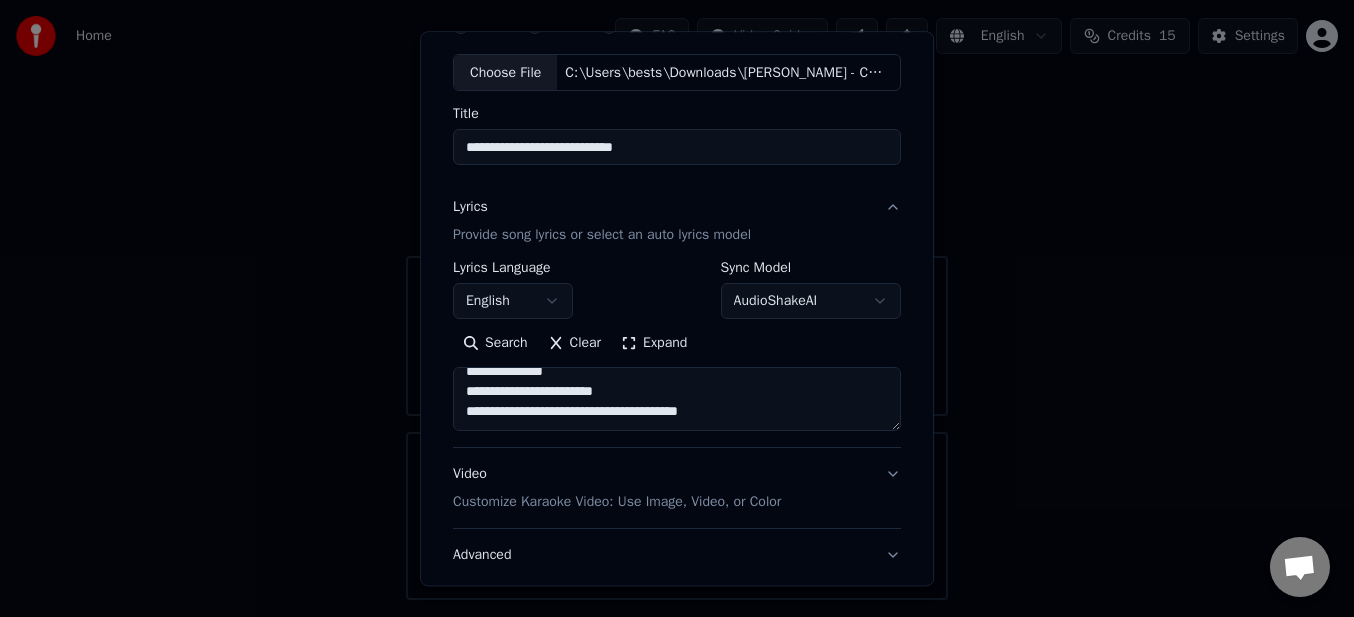 paste on "**********" 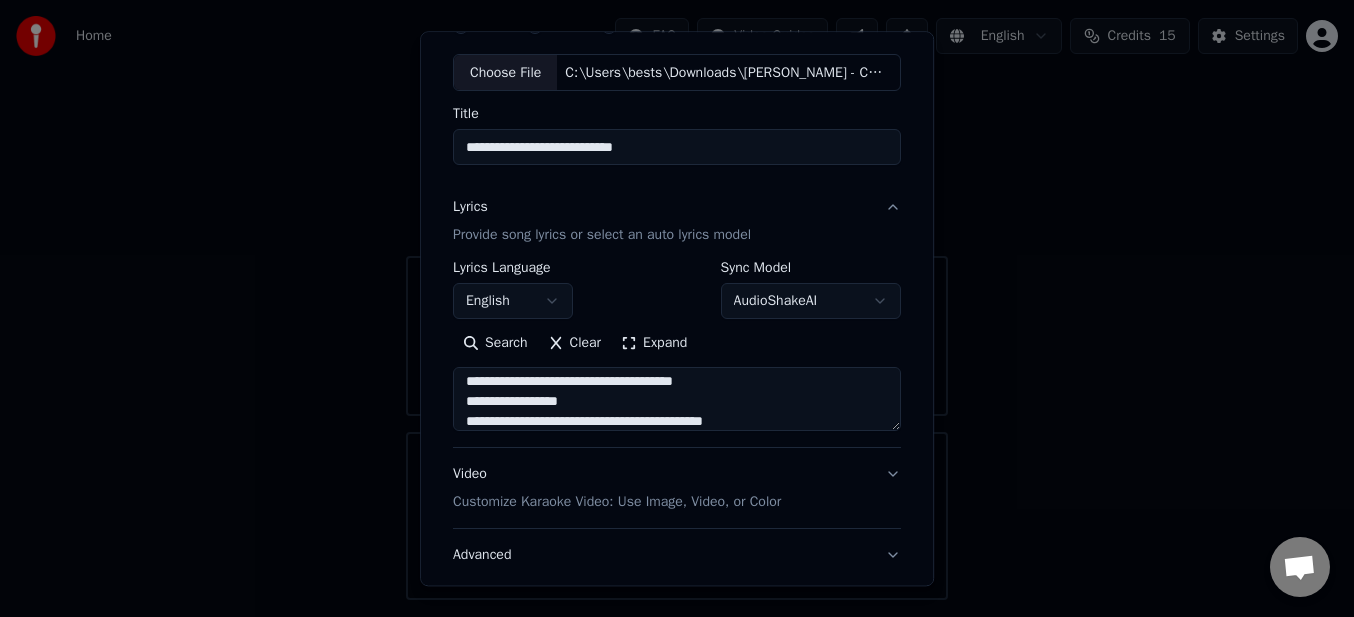 scroll, scrollTop: 324, scrollLeft: 0, axis: vertical 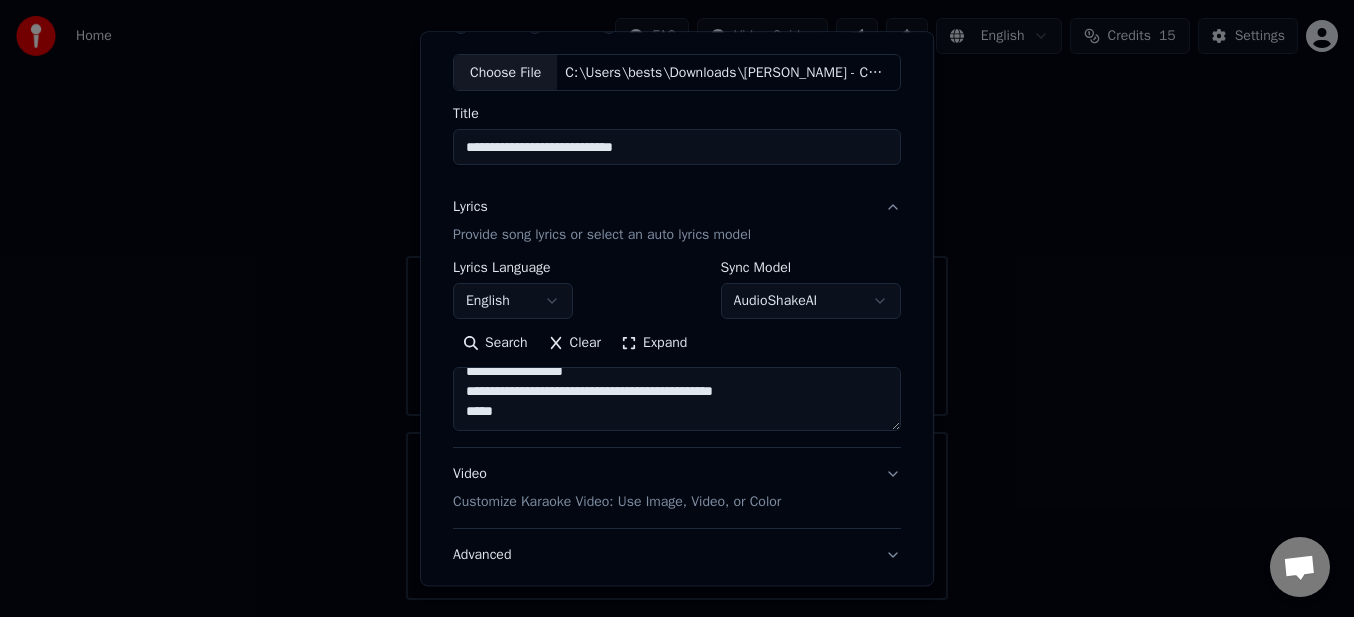 click on "**********" at bounding box center (677, 400) 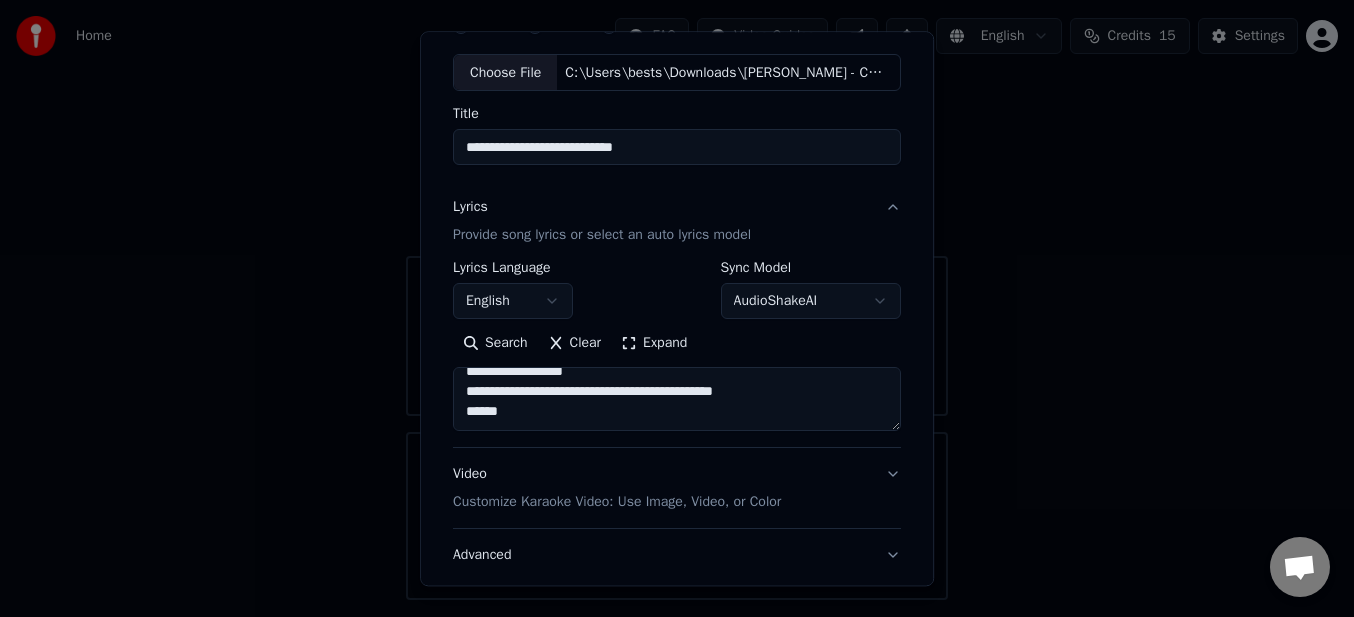 paste on "**********" 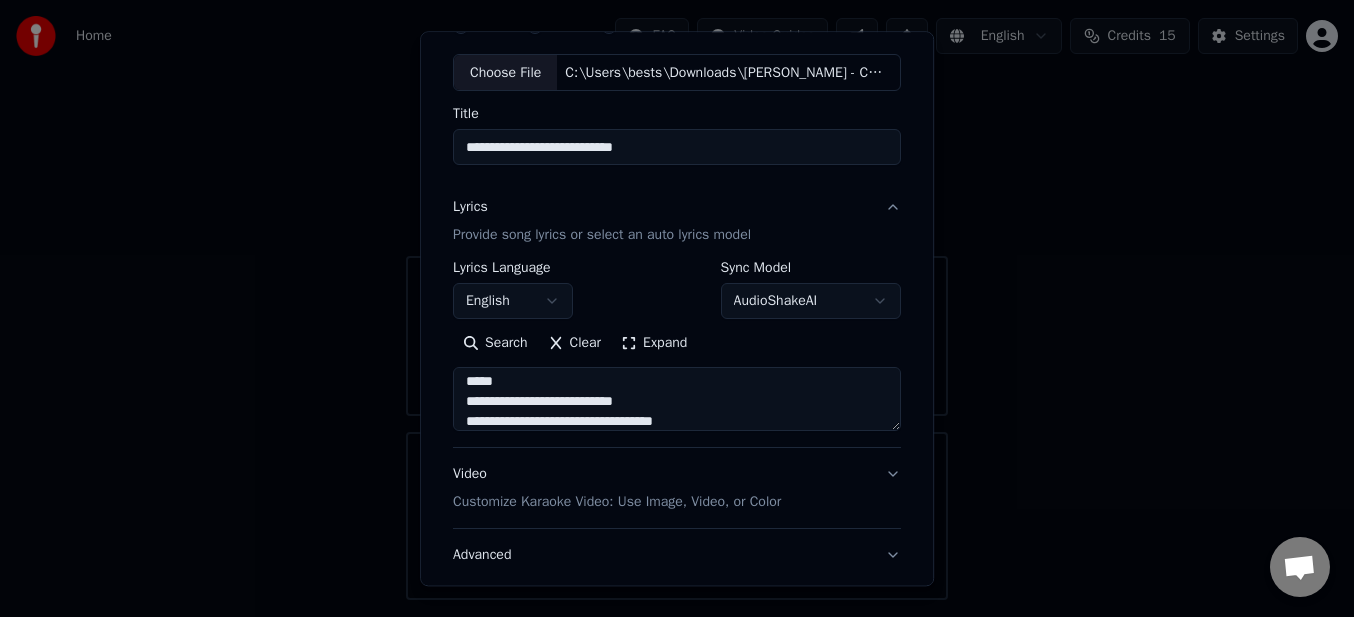 scroll, scrollTop: 444, scrollLeft: 0, axis: vertical 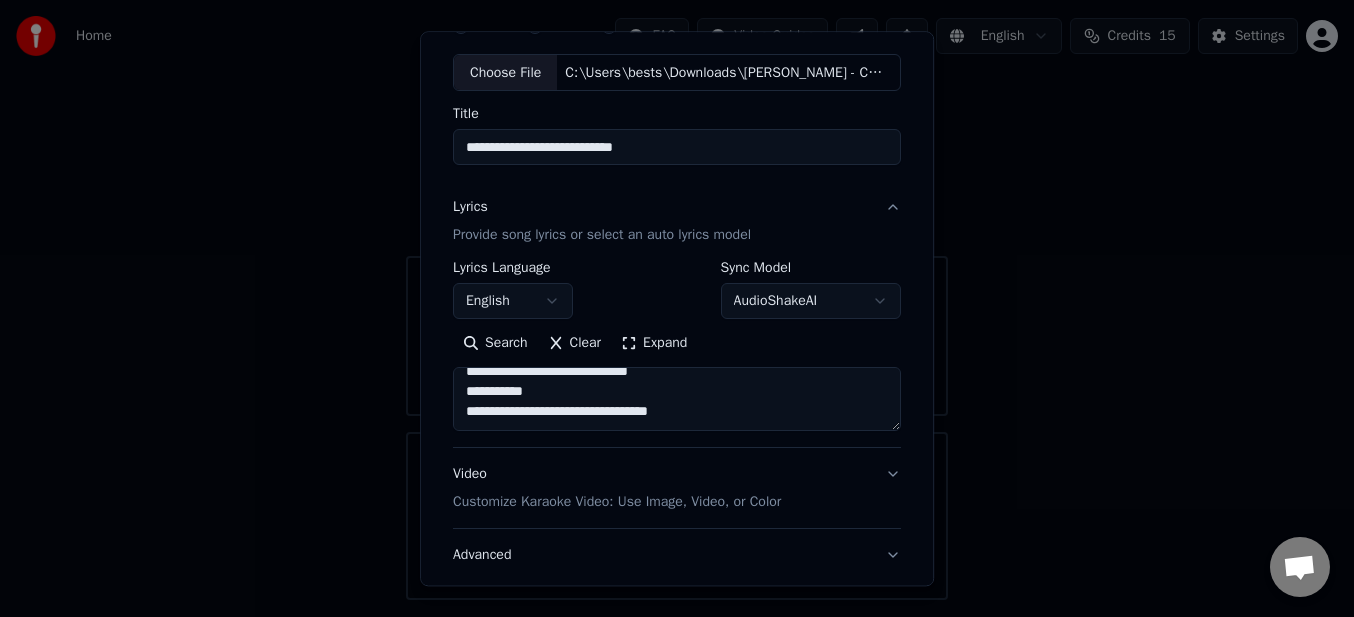 click on "**********" at bounding box center (677, 400) 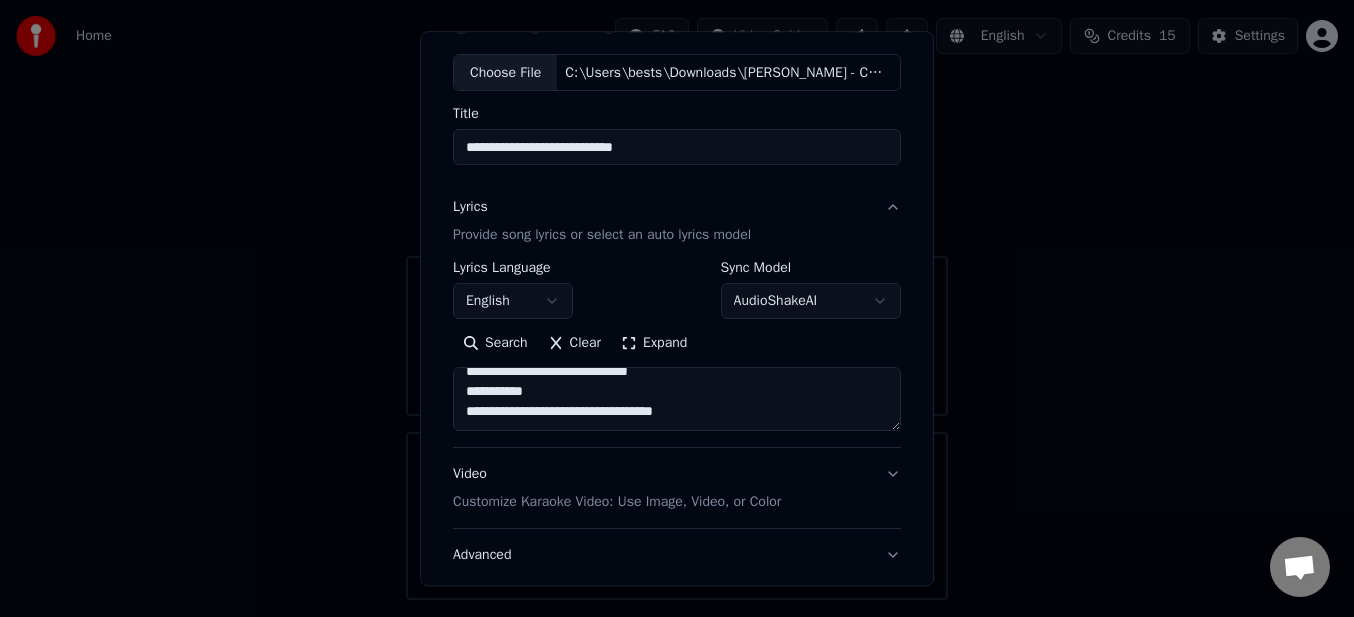paste on "**********" 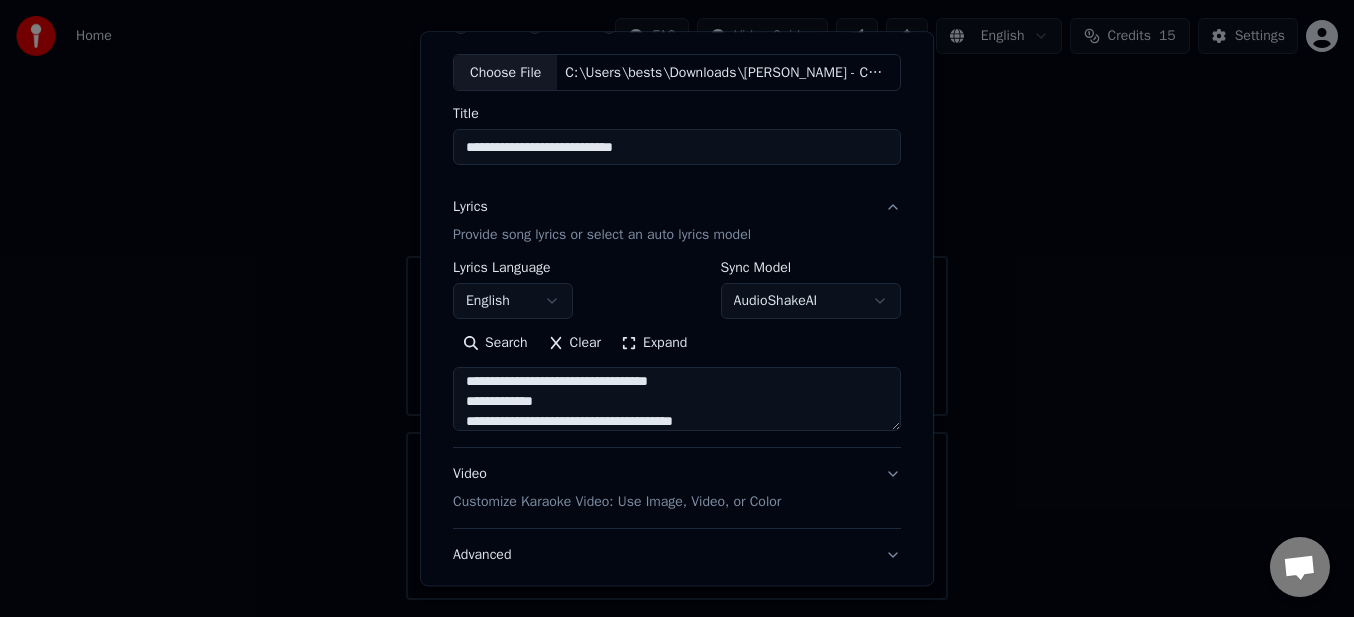 scroll, scrollTop: 884, scrollLeft: 0, axis: vertical 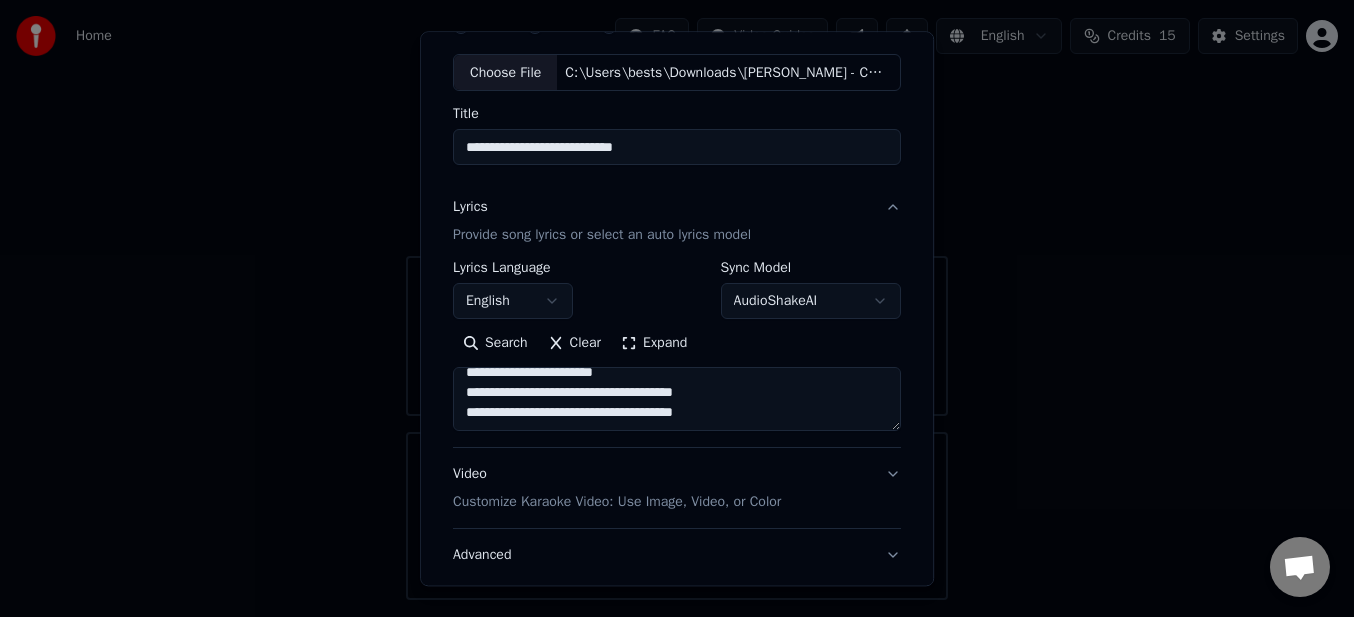 type on "**********" 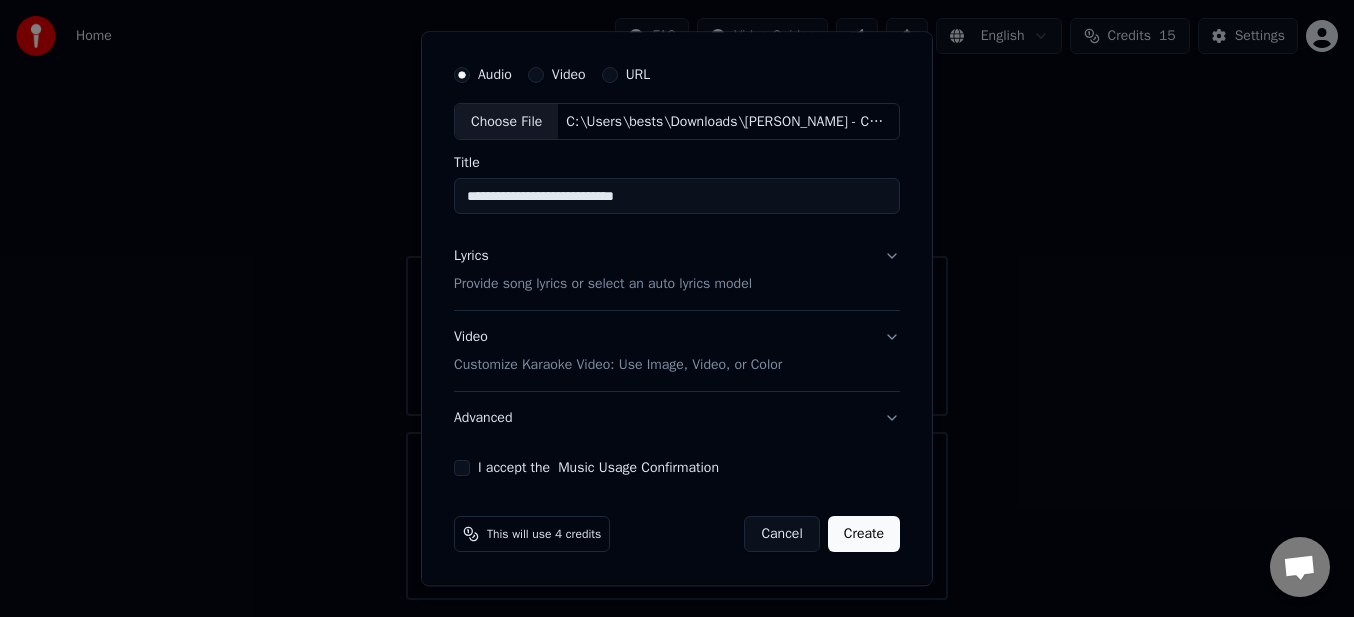click on "Lyrics Provide song lyrics or select an auto lyrics model" at bounding box center [603, 271] 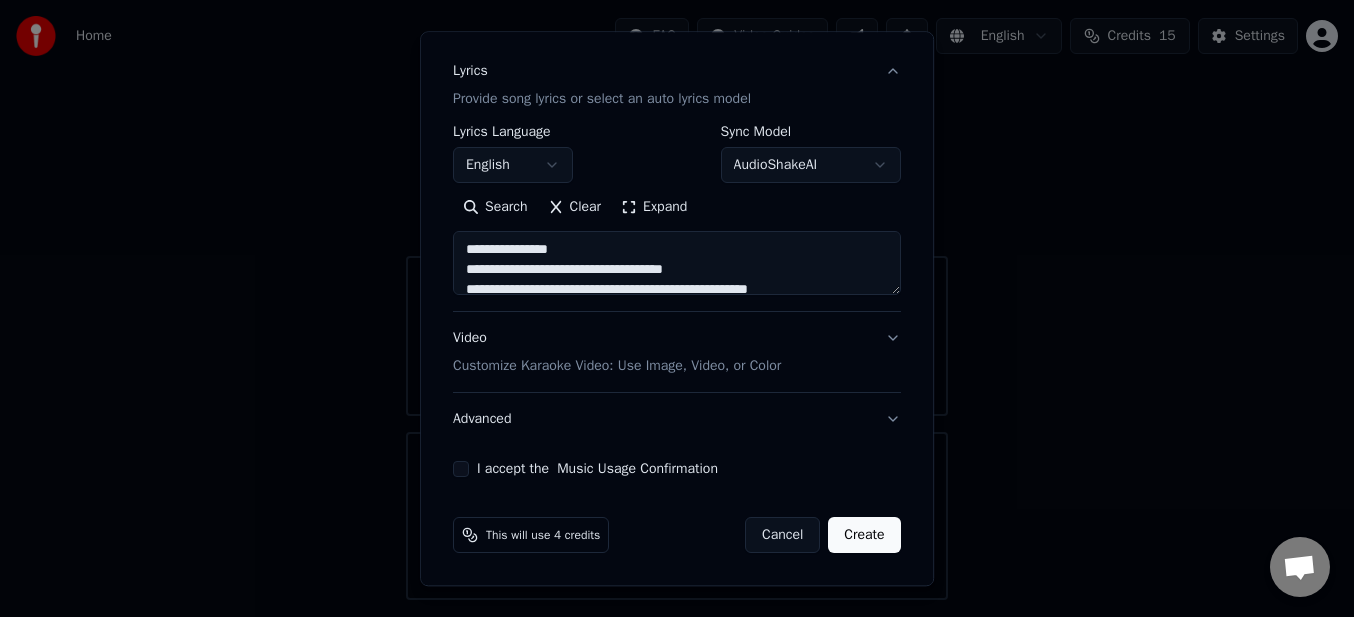 click on "Video Customize Karaoke Video: Use Image, Video, or Color" at bounding box center [617, 353] 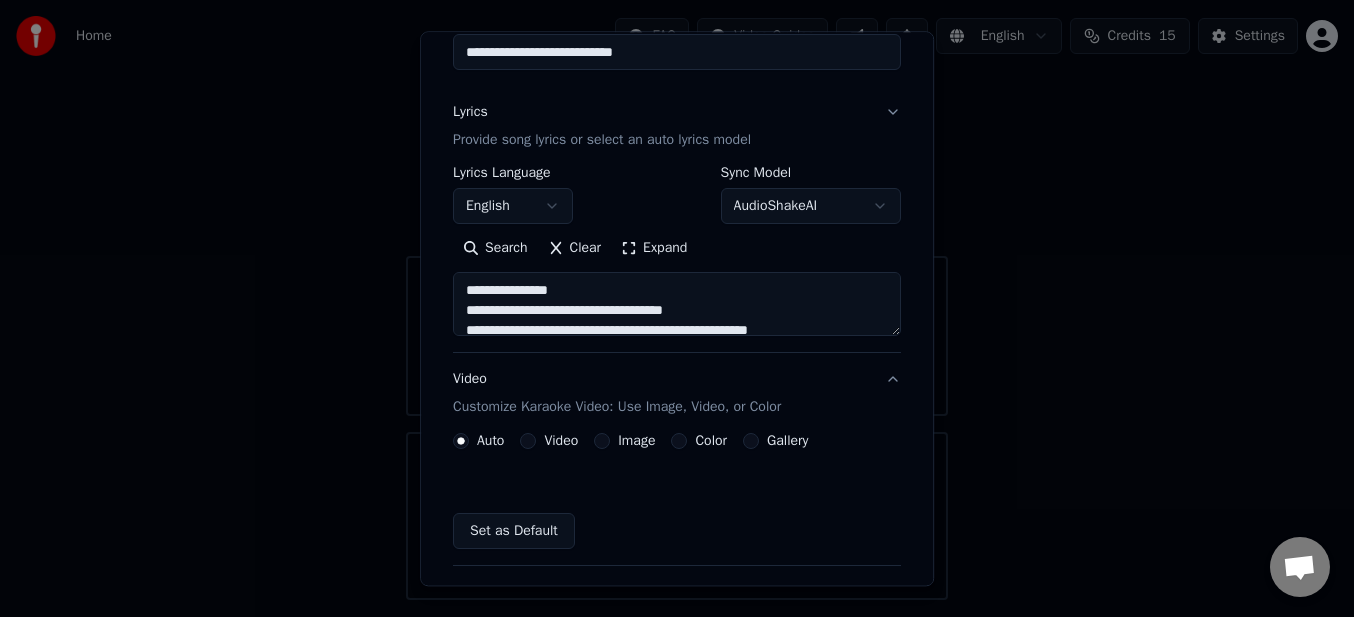 scroll, scrollTop: 183, scrollLeft: 0, axis: vertical 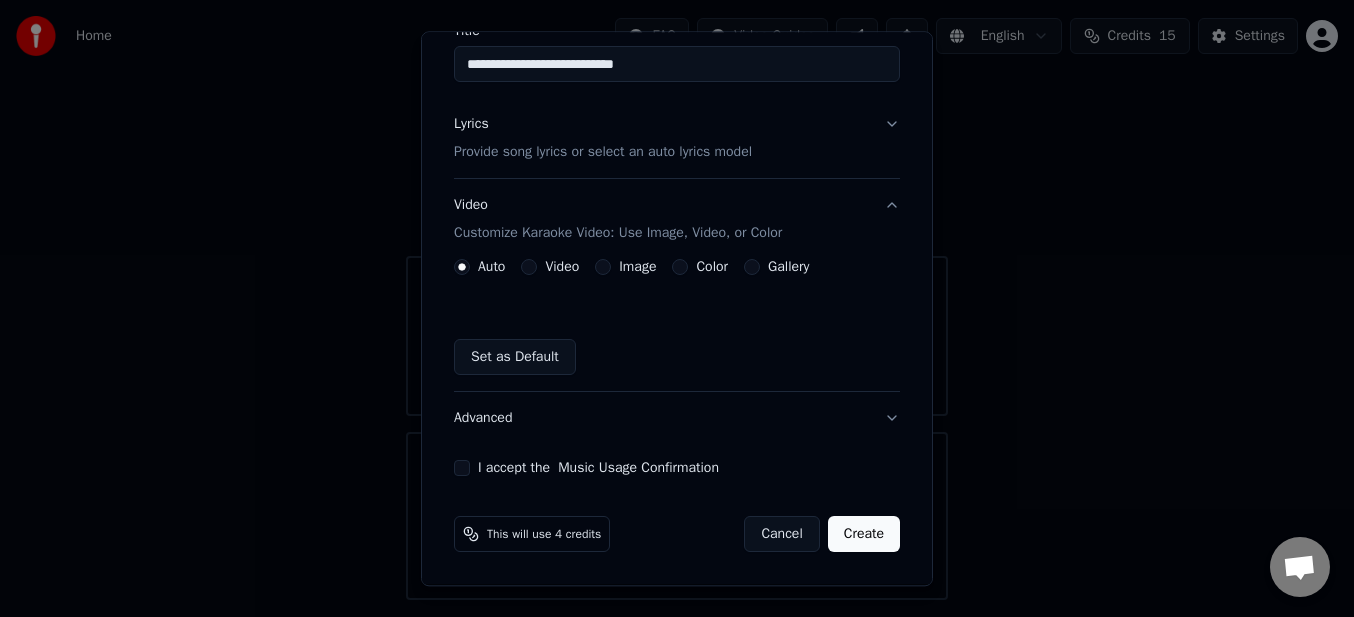 click on "Color" at bounding box center (700, 268) 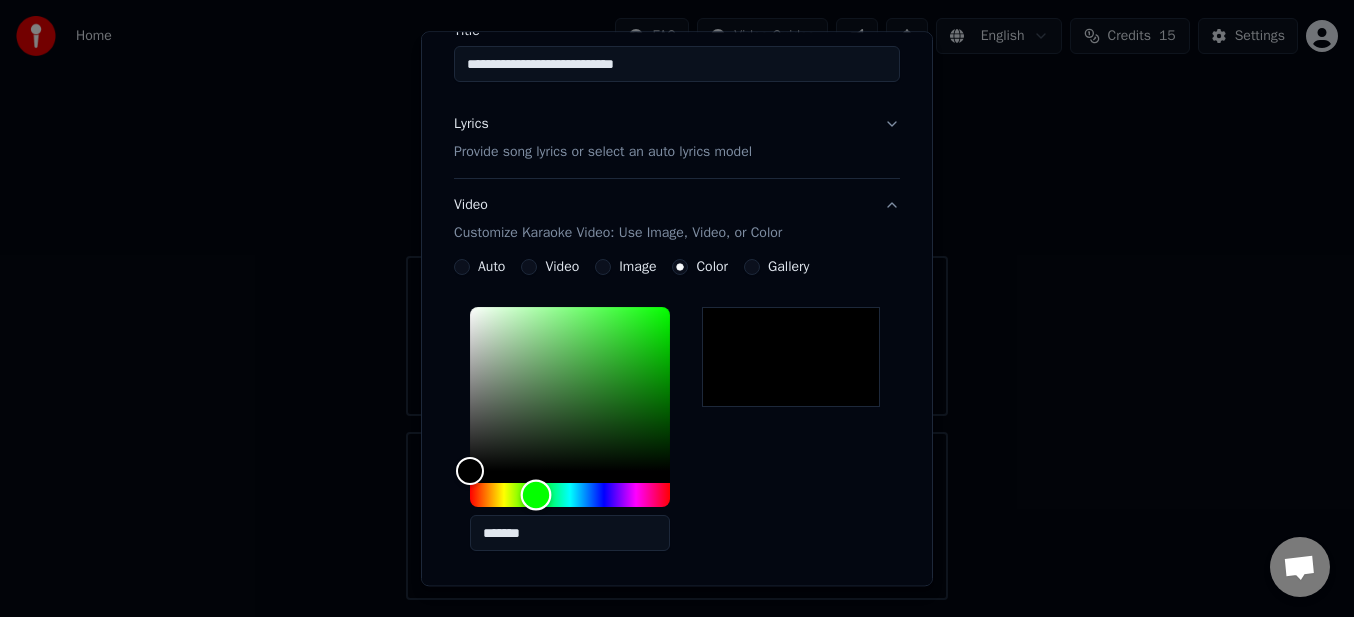 drag, startPoint x: 545, startPoint y: 501, endPoint x: 524, endPoint y: 507, distance: 21.84033 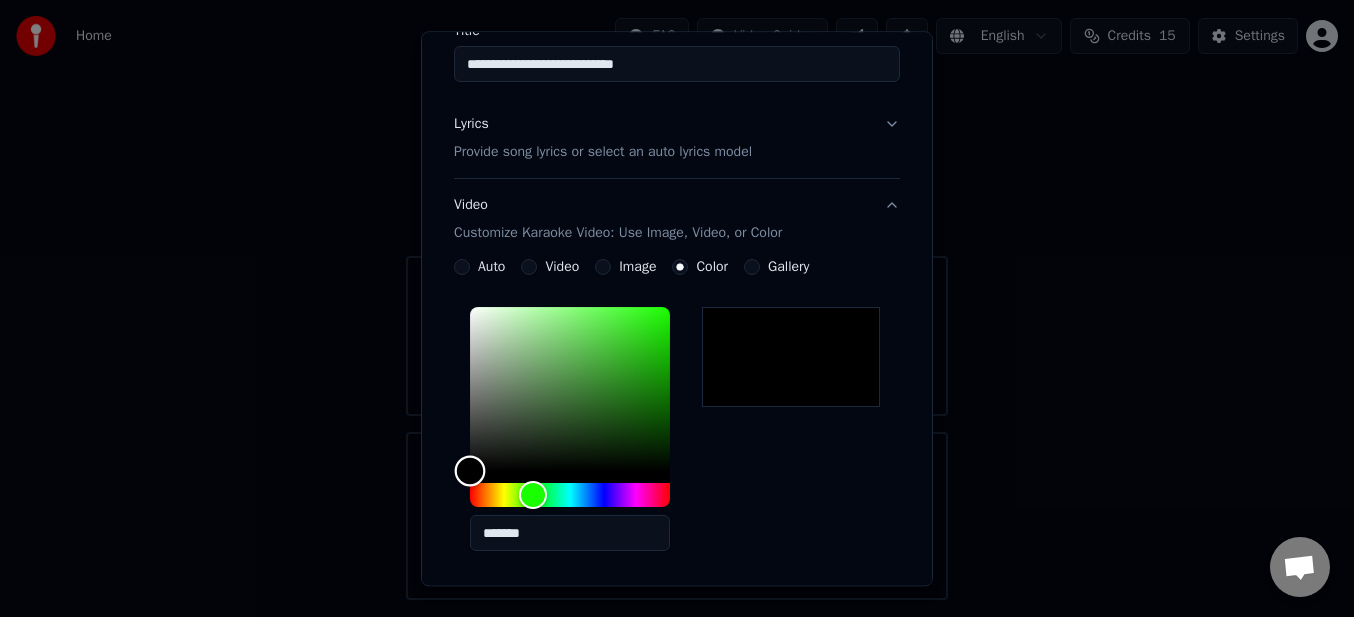type on "*******" 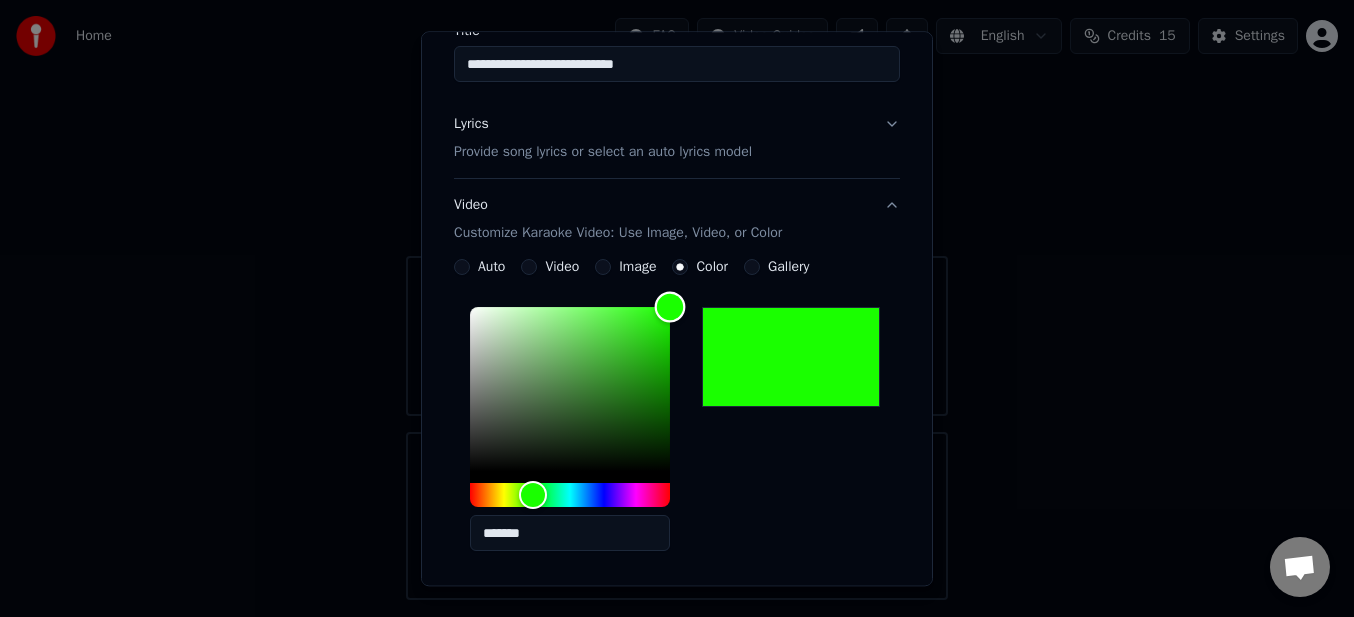 drag, startPoint x: 632, startPoint y: 394, endPoint x: 743, endPoint y: 284, distance: 156.2722 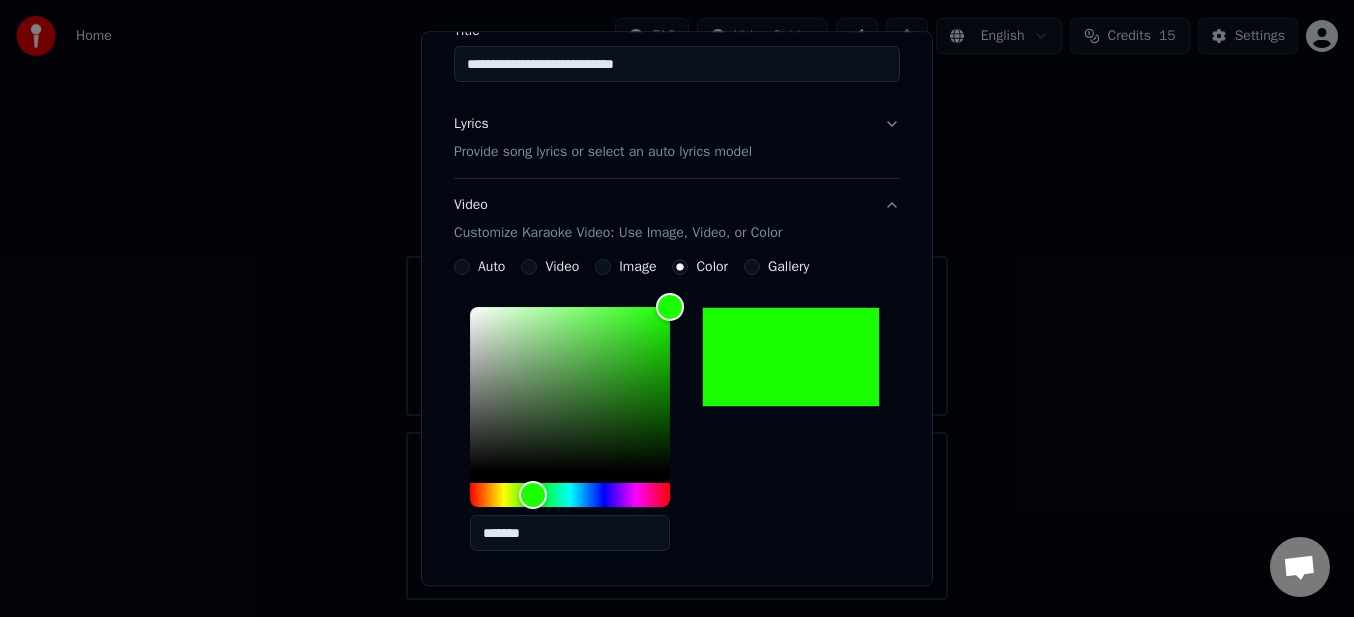 click on "*******" at bounding box center (677, 434) 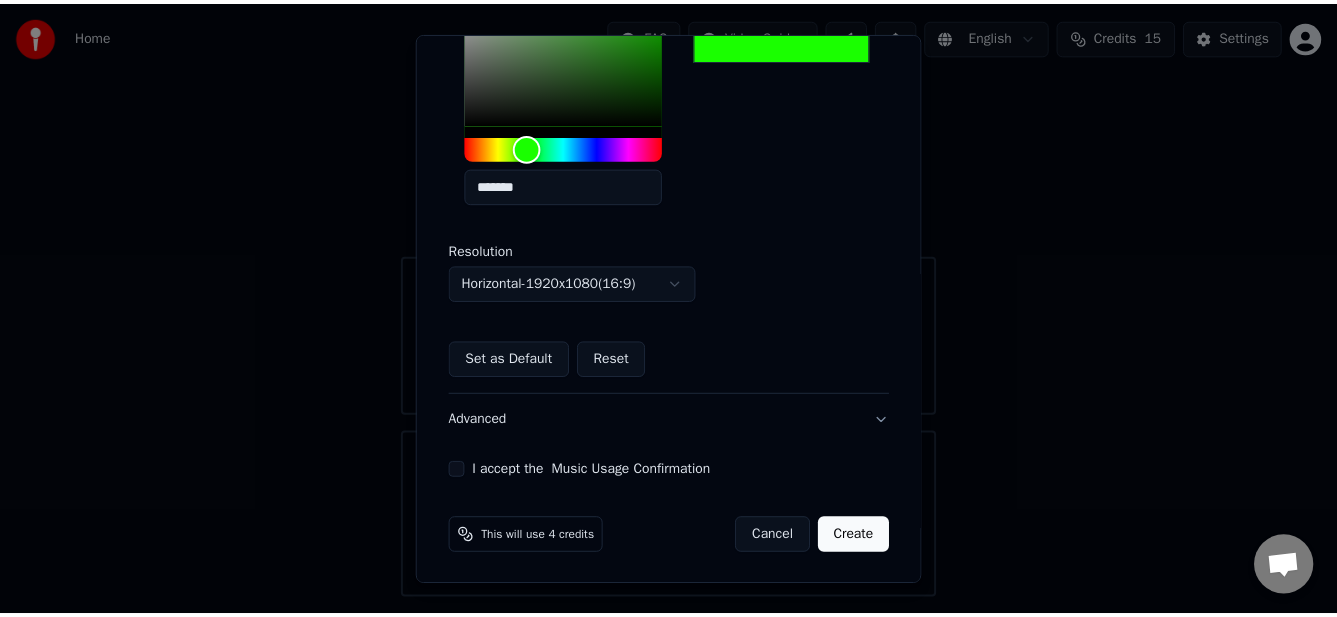 scroll, scrollTop: 532, scrollLeft: 0, axis: vertical 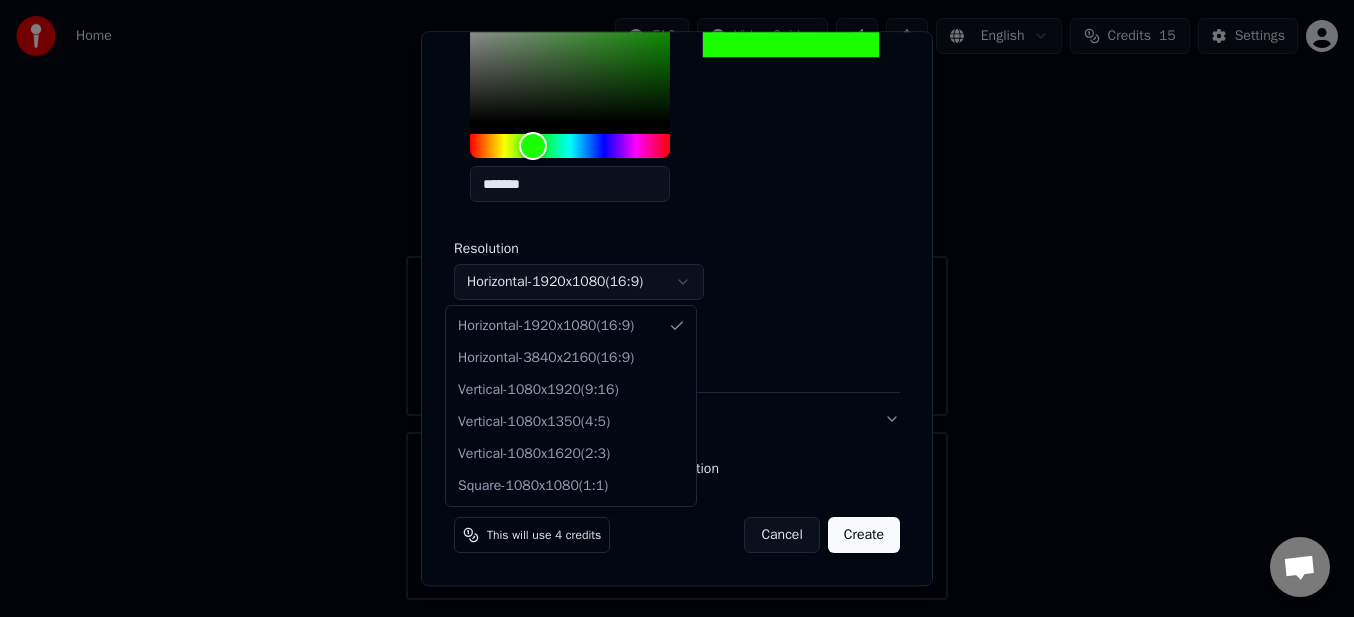 click on "**********" at bounding box center (677, 300) 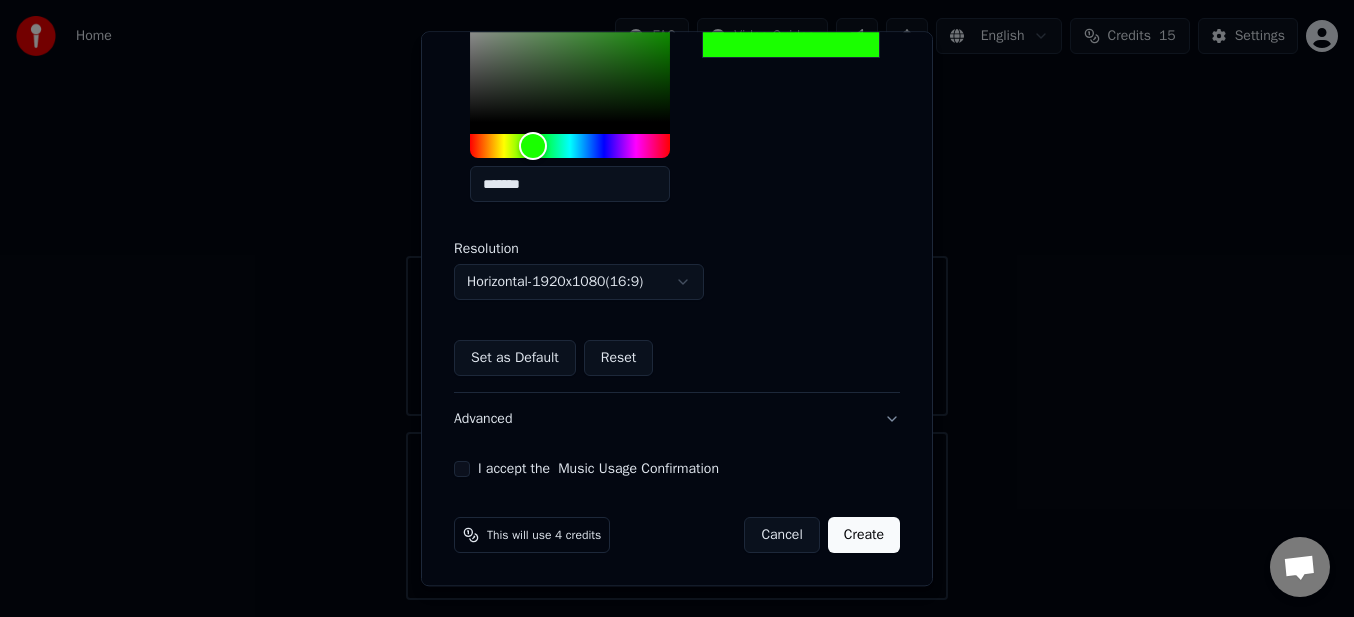 click on "I accept the   Music Usage Confirmation" at bounding box center [677, 470] 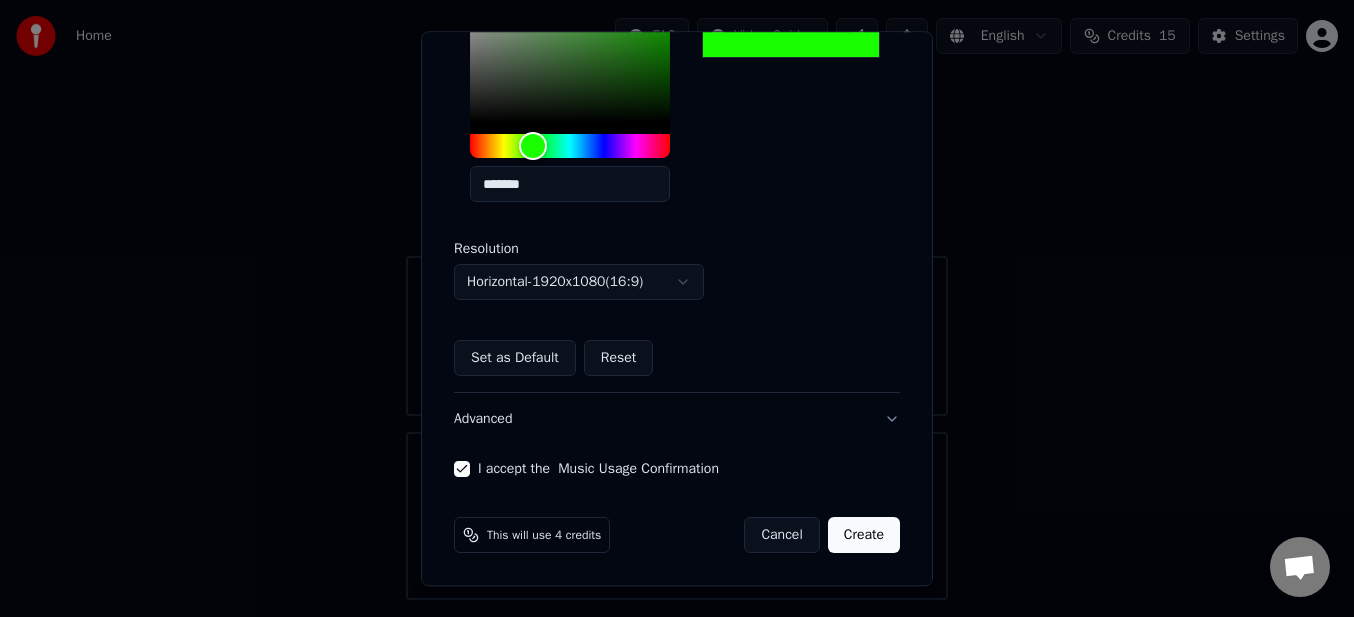 click on "Create" at bounding box center [864, 536] 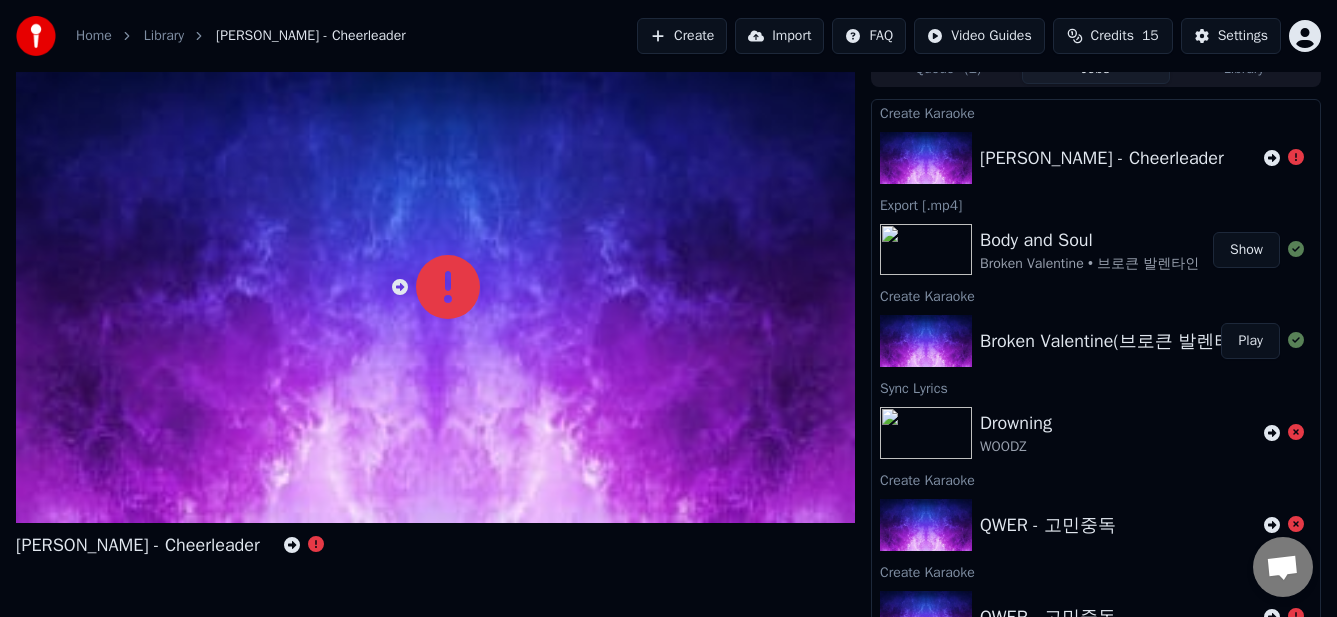 scroll, scrollTop: 27, scrollLeft: 0, axis: vertical 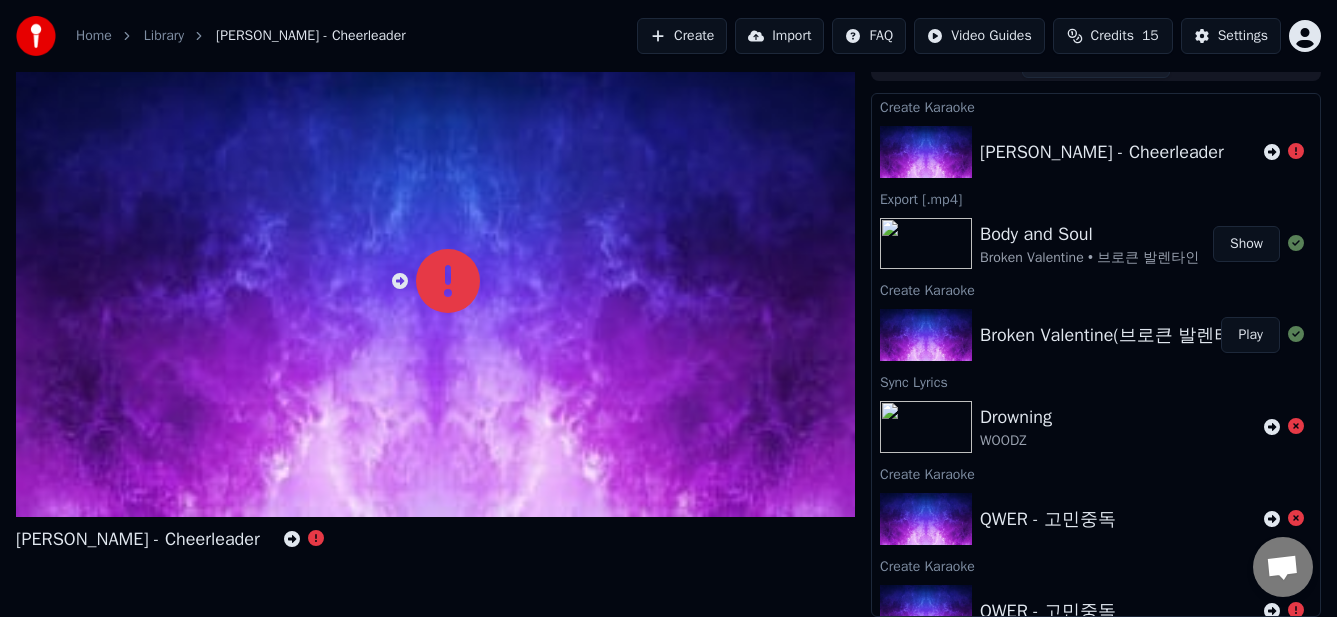 click 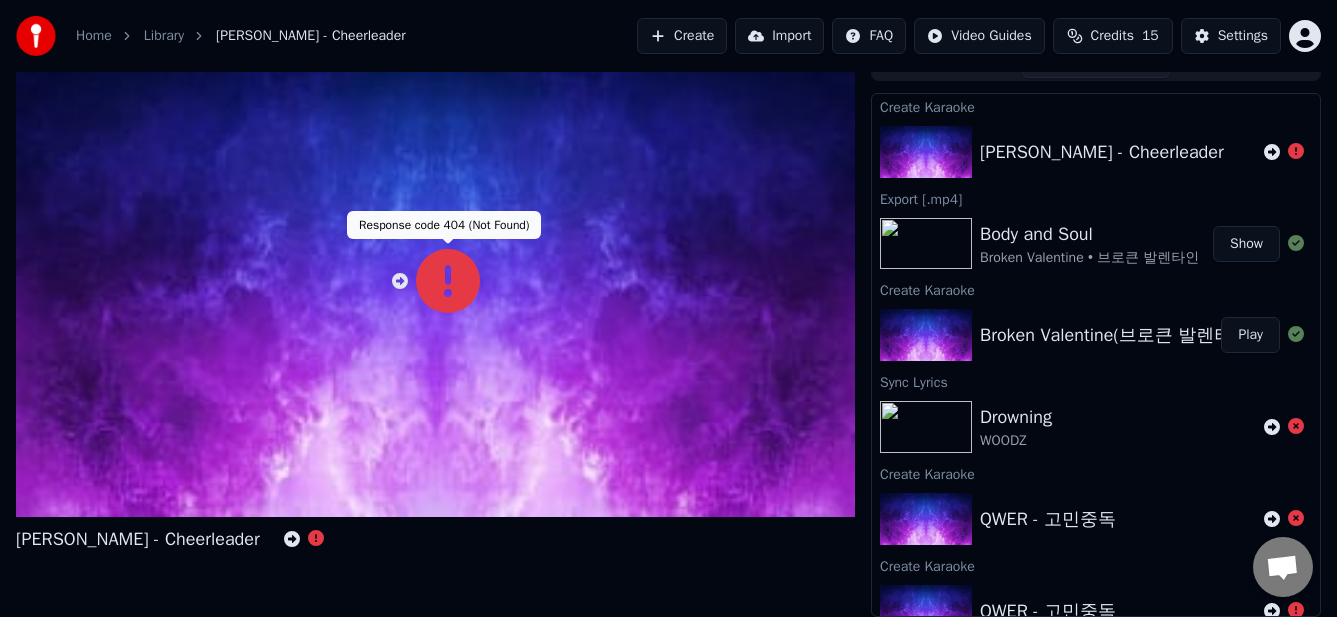 click 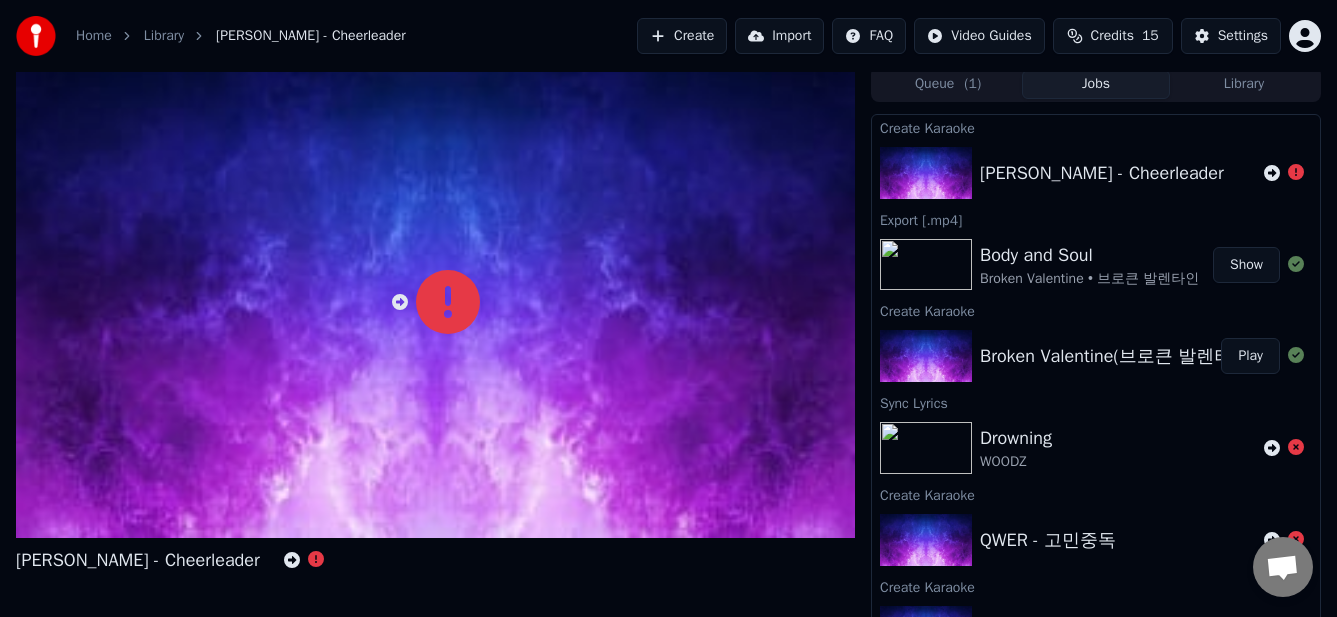 scroll, scrollTop: 0, scrollLeft: 0, axis: both 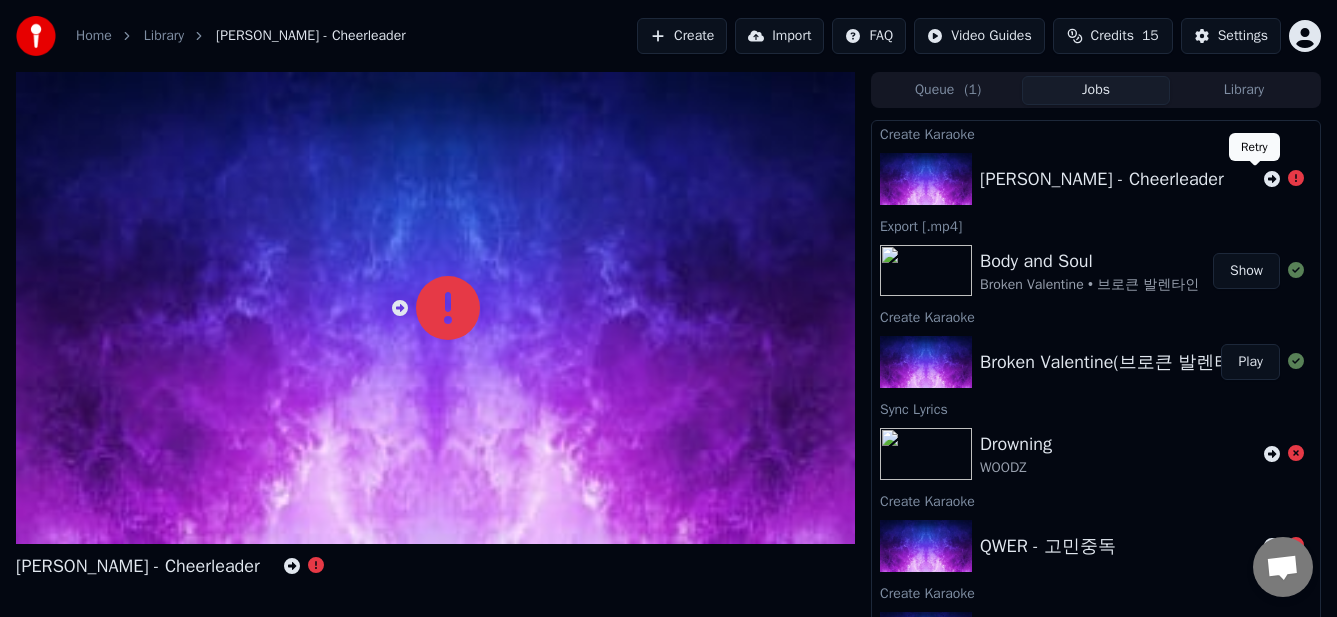click 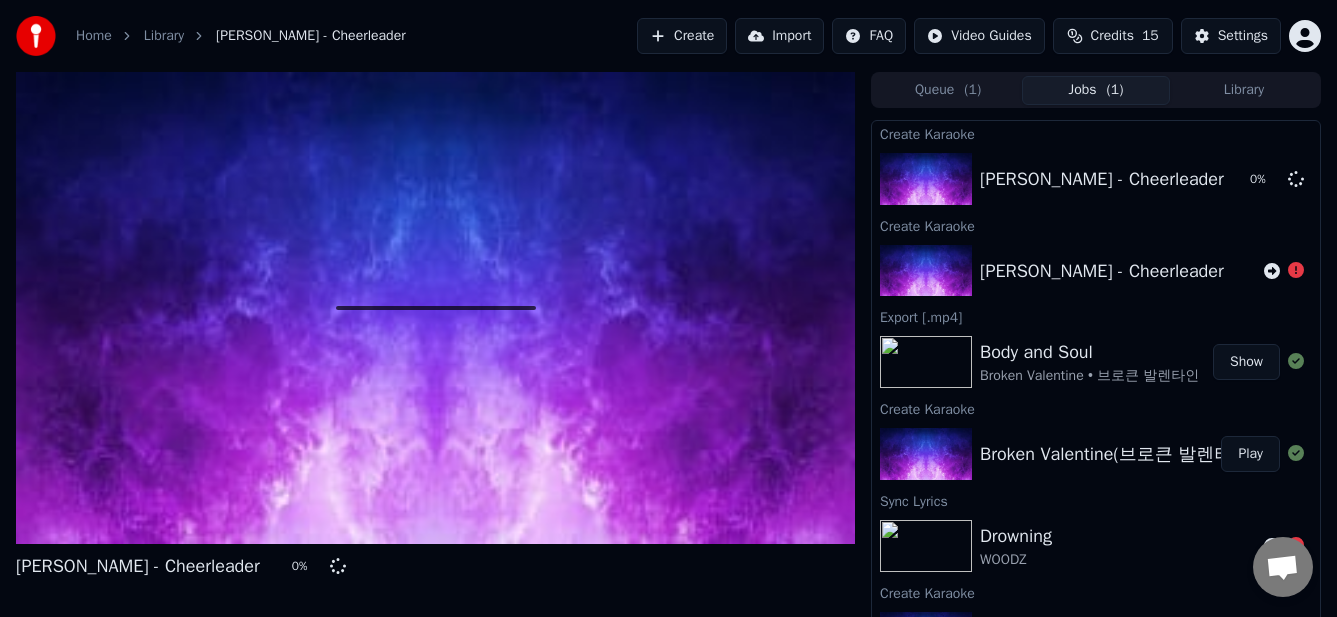 scroll, scrollTop: 500, scrollLeft: 0, axis: vertical 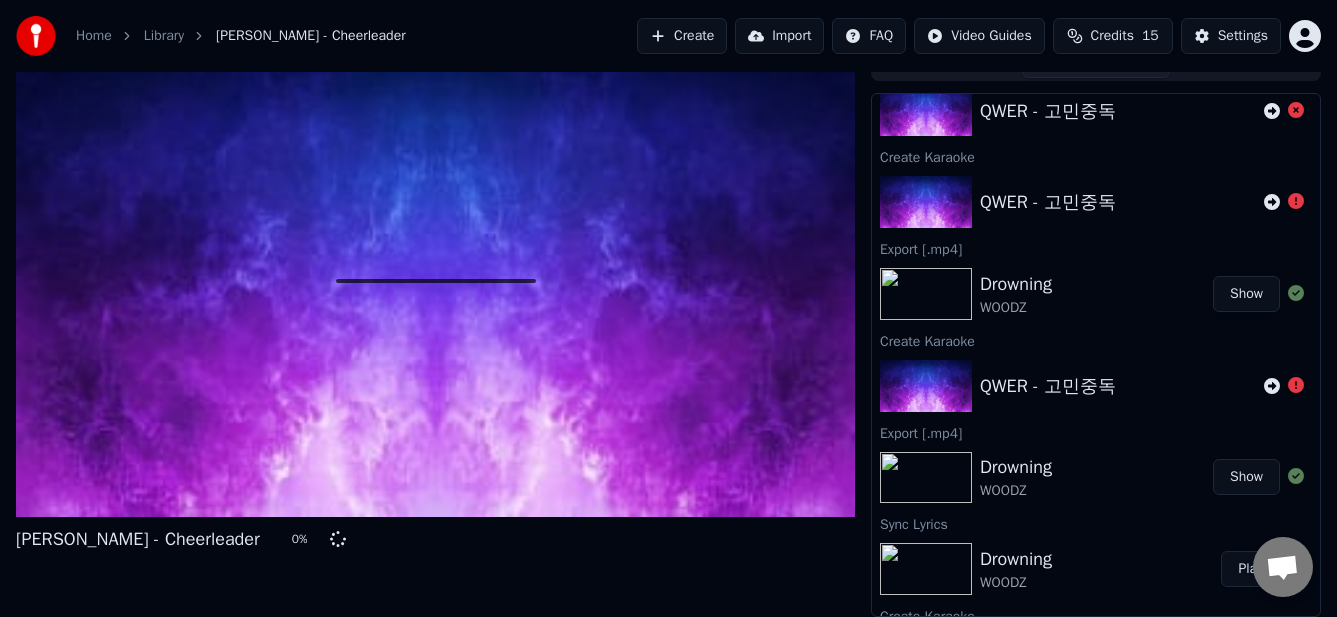 click on "Library" at bounding box center (164, 36) 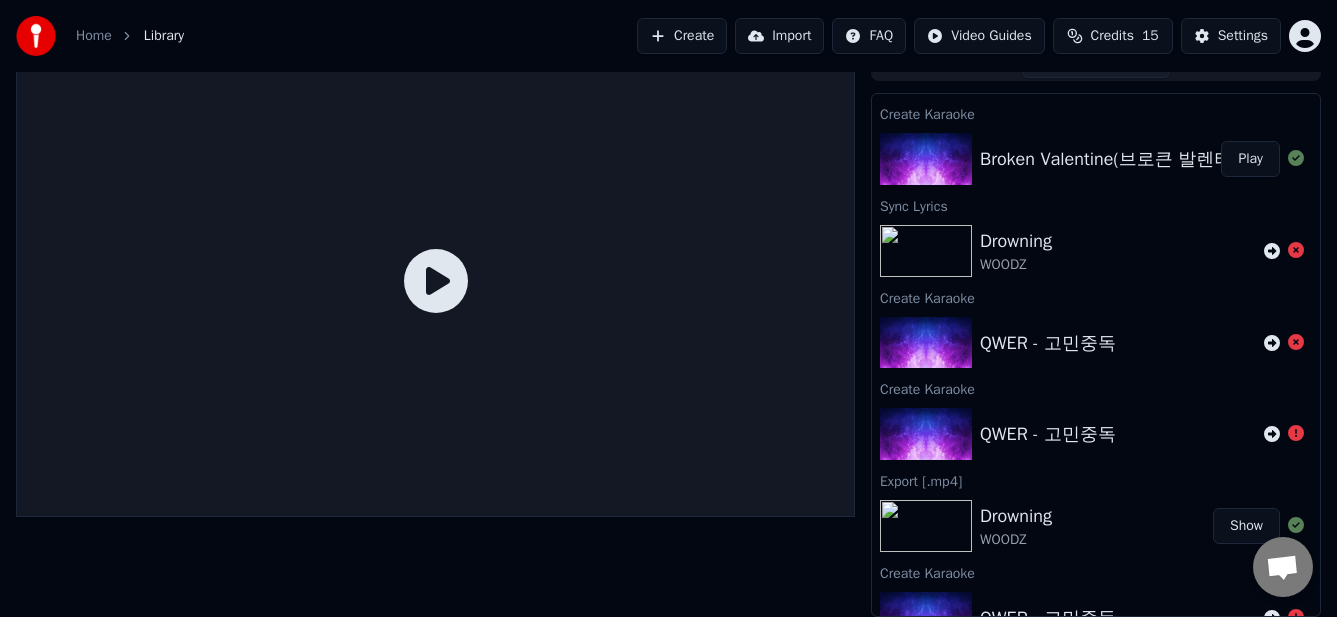 scroll, scrollTop: 0, scrollLeft: 0, axis: both 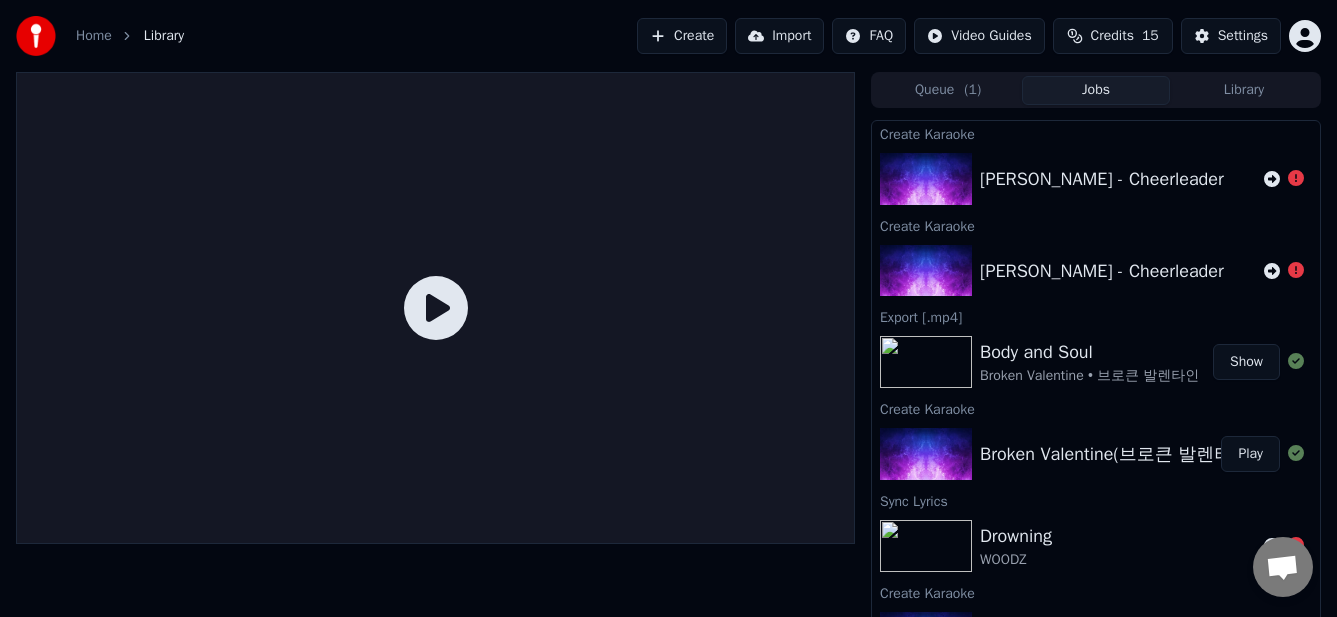 drag, startPoint x: 826, startPoint y: 419, endPoint x: 836, endPoint y: 404, distance: 18.027756 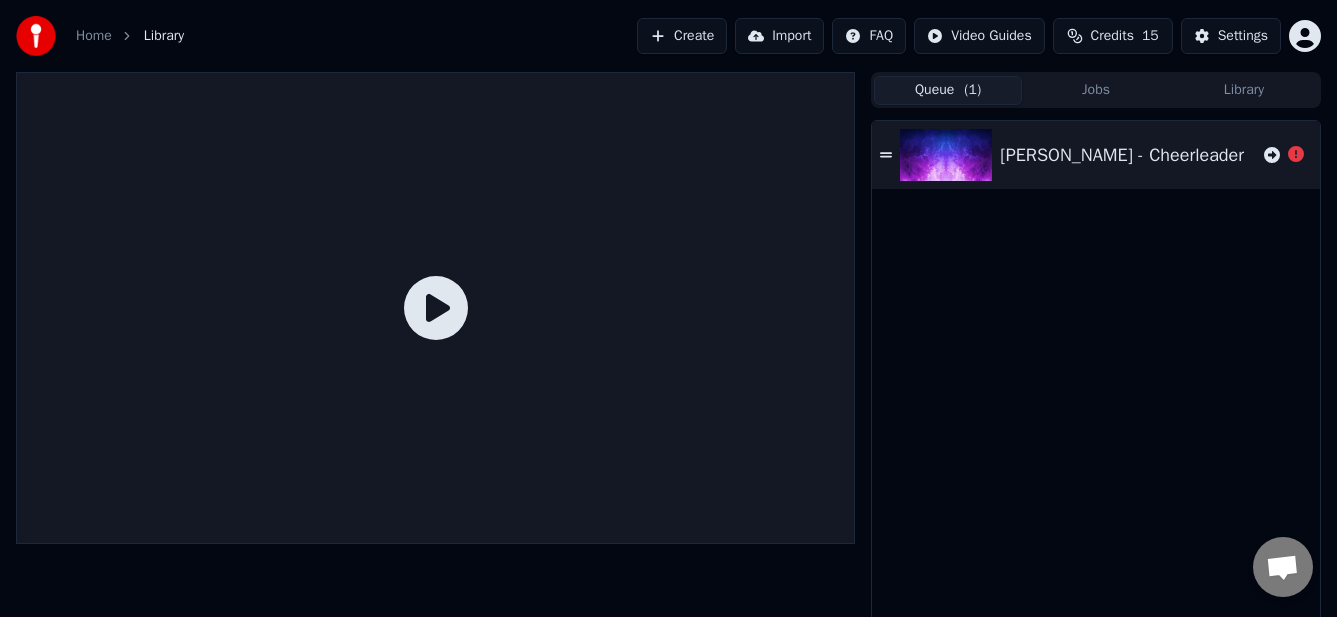 click on "Create" at bounding box center [682, 36] 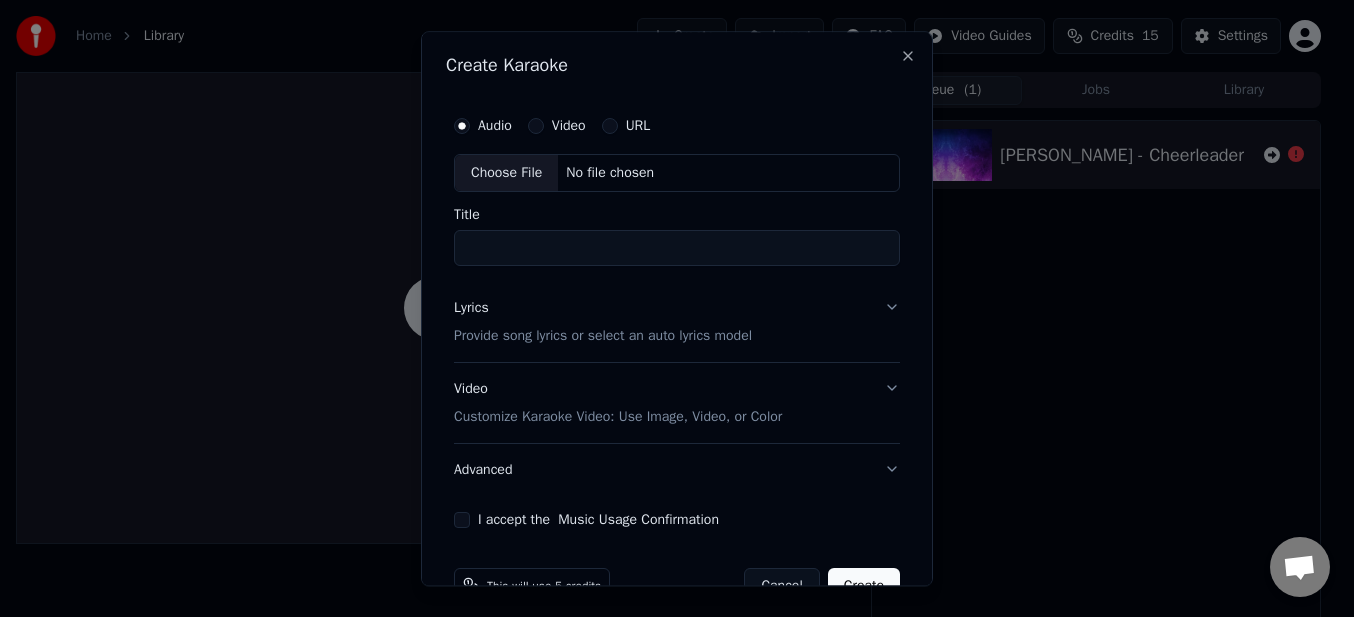 click on "Choose File" at bounding box center [506, 173] 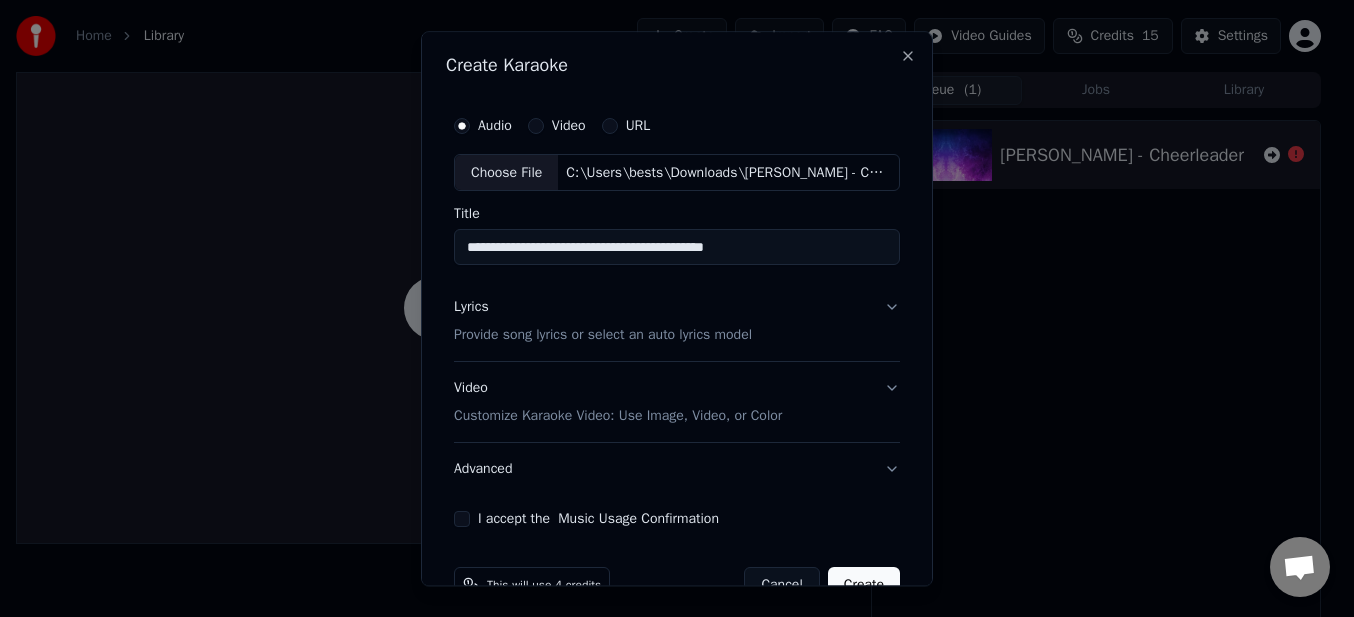 drag, startPoint x: 648, startPoint y: 248, endPoint x: 964, endPoint y: 281, distance: 317.7184 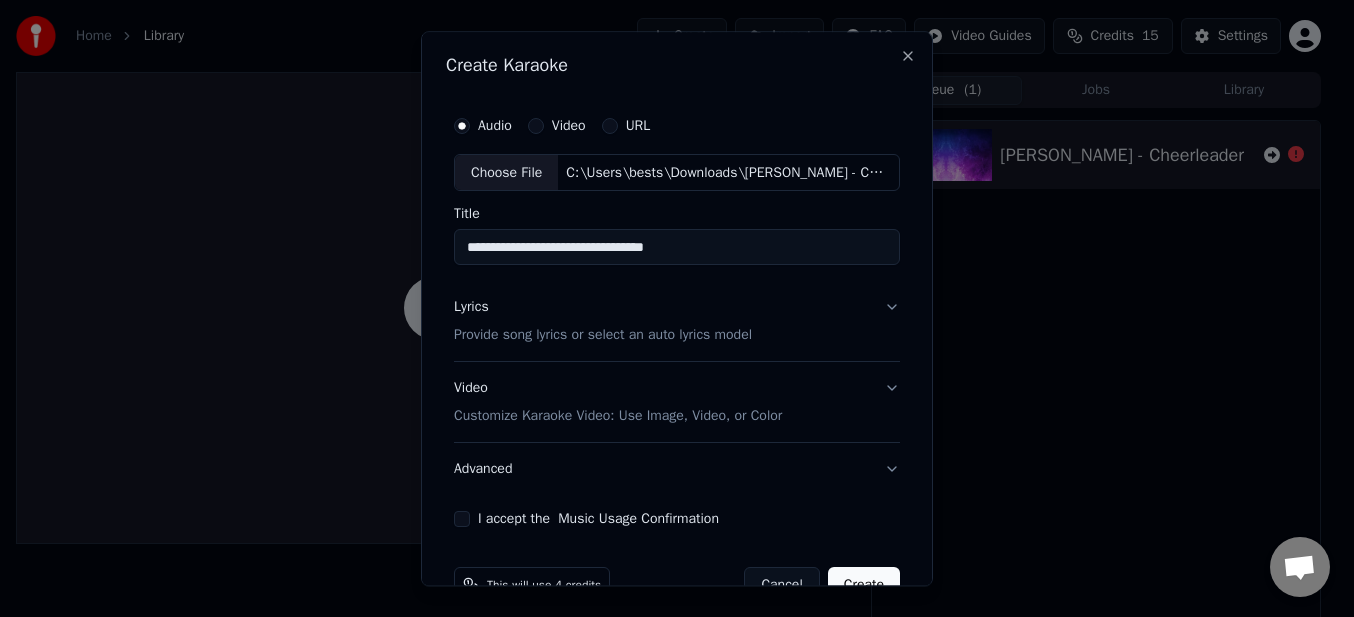 drag, startPoint x: 705, startPoint y: 252, endPoint x: 651, endPoint y: 259, distance: 54.451813 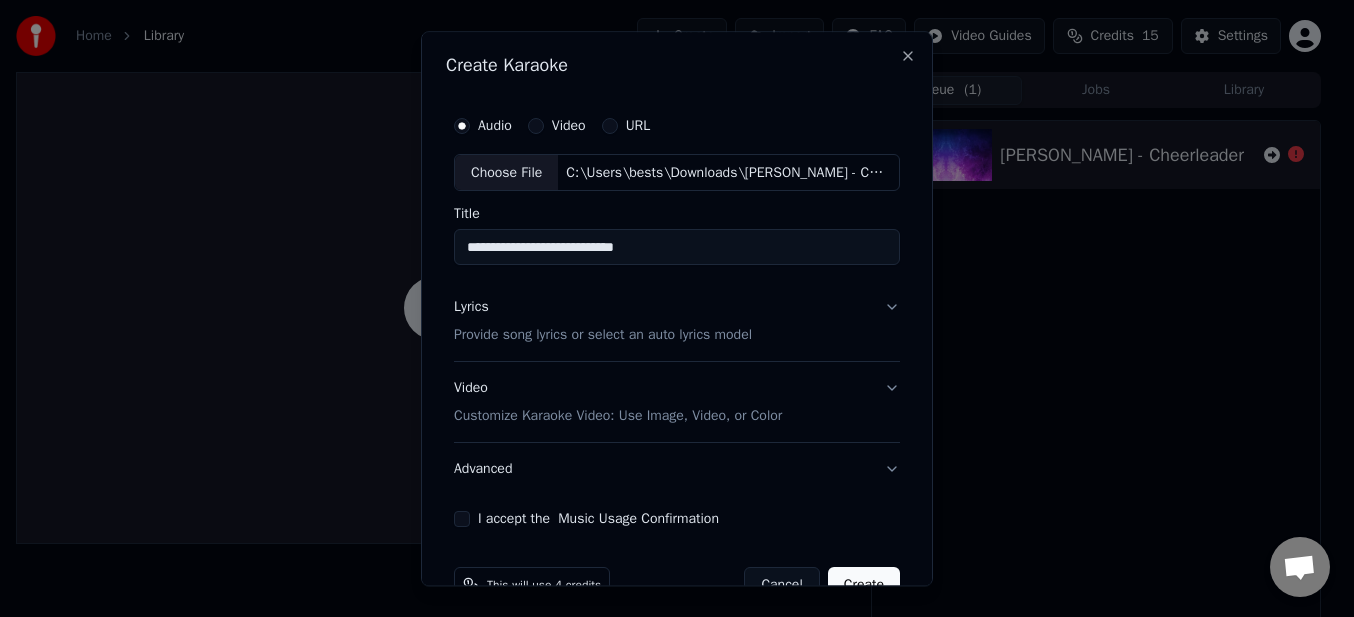 type on "**********" 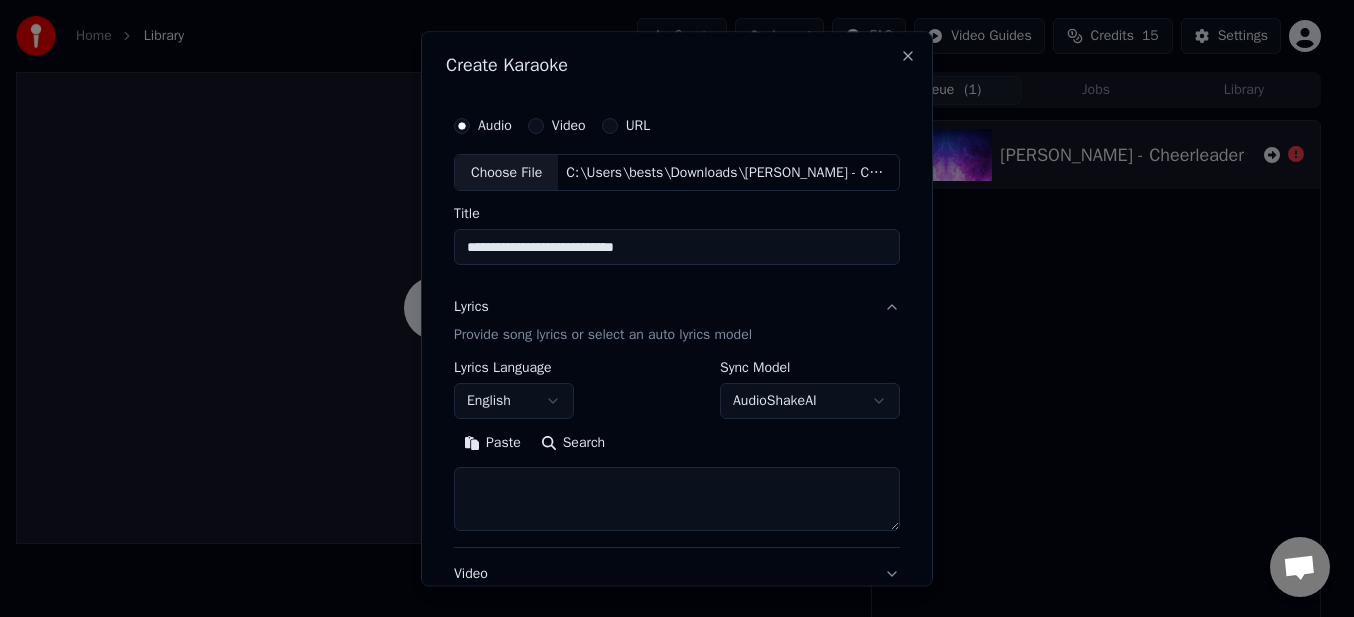 click at bounding box center (677, 500) 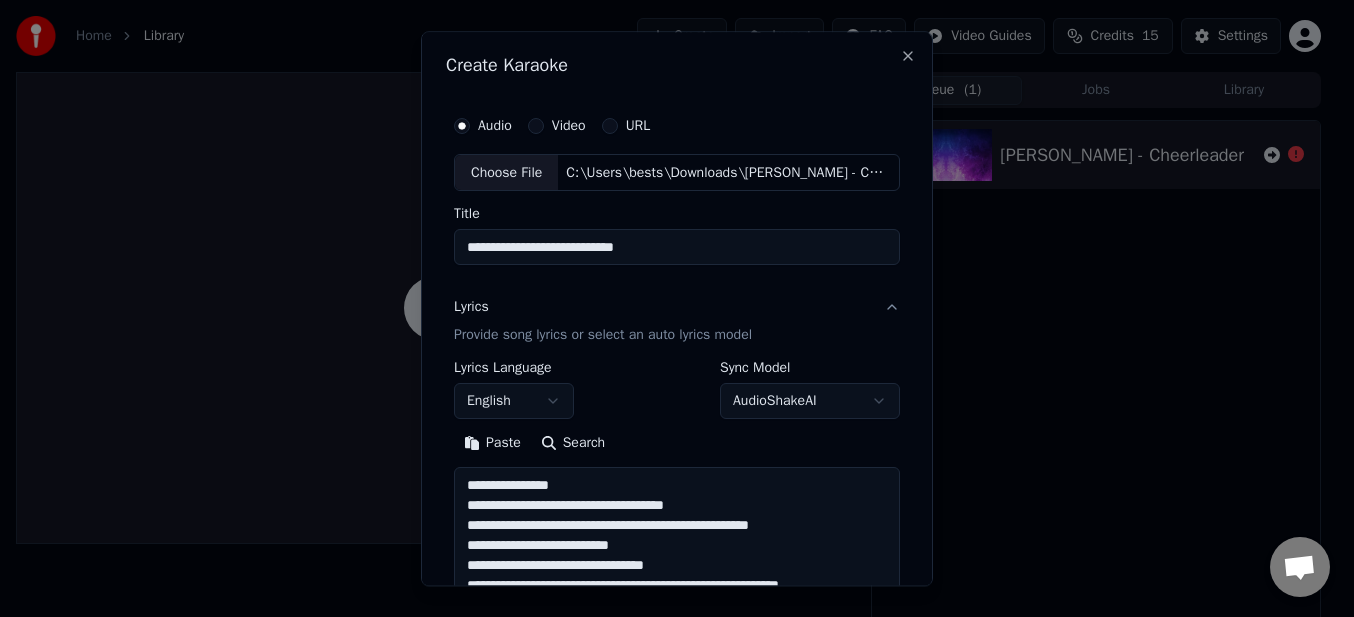 scroll, scrollTop: 124, scrollLeft: 0, axis: vertical 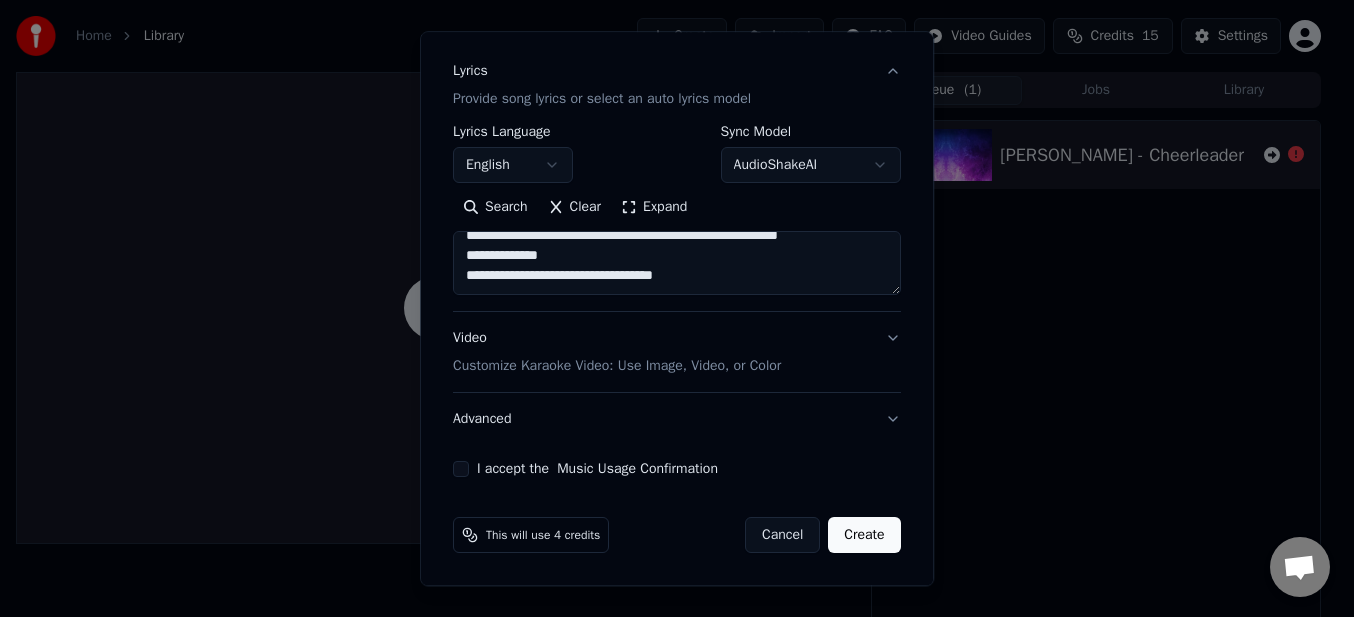 click on "**********" at bounding box center (677, 264) 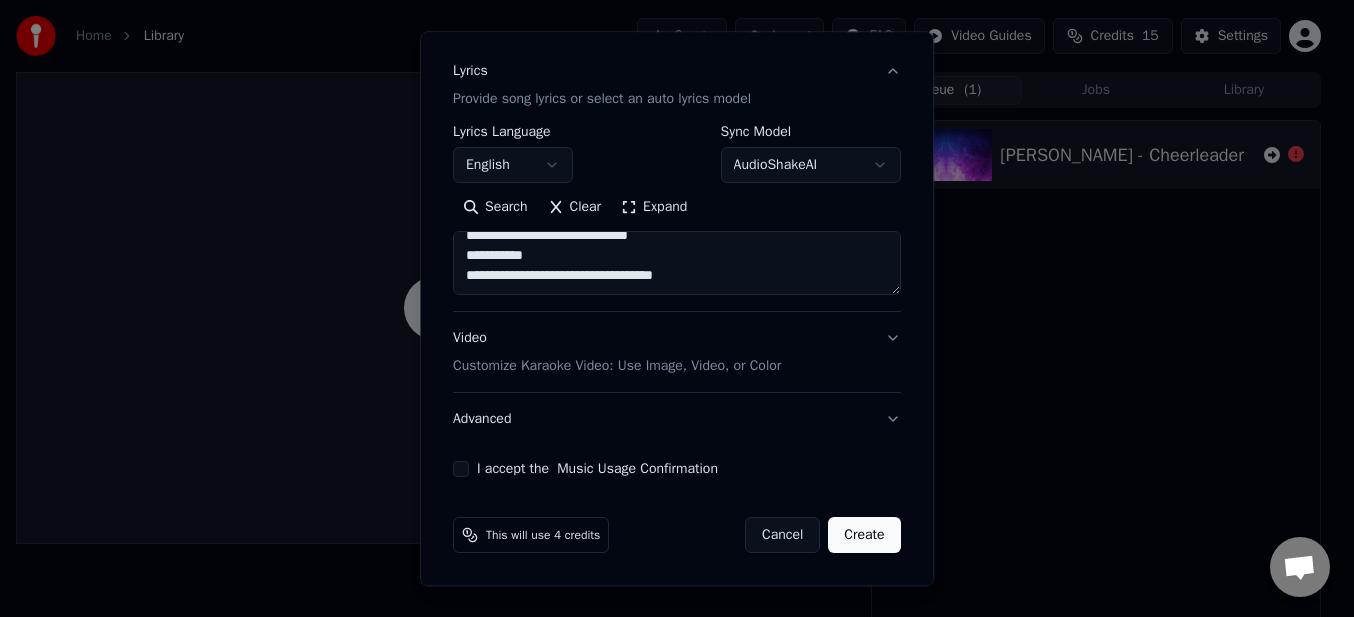 scroll, scrollTop: 464, scrollLeft: 0, axis: vertical 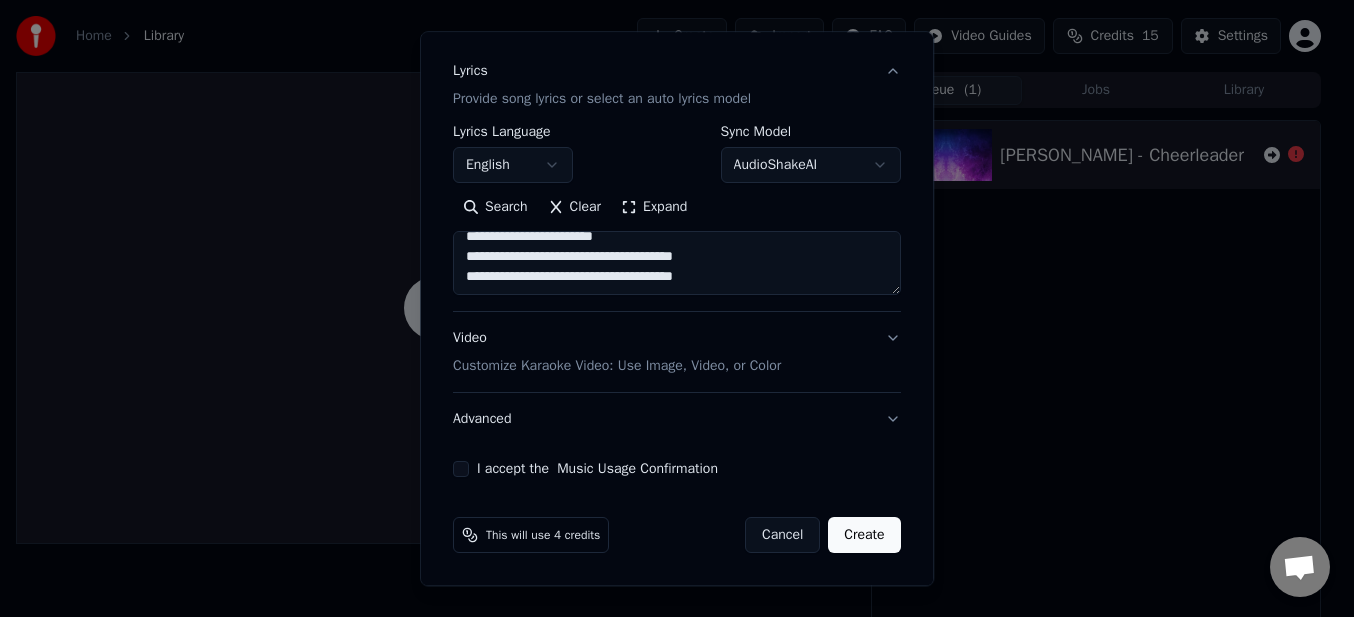 type on "**********" 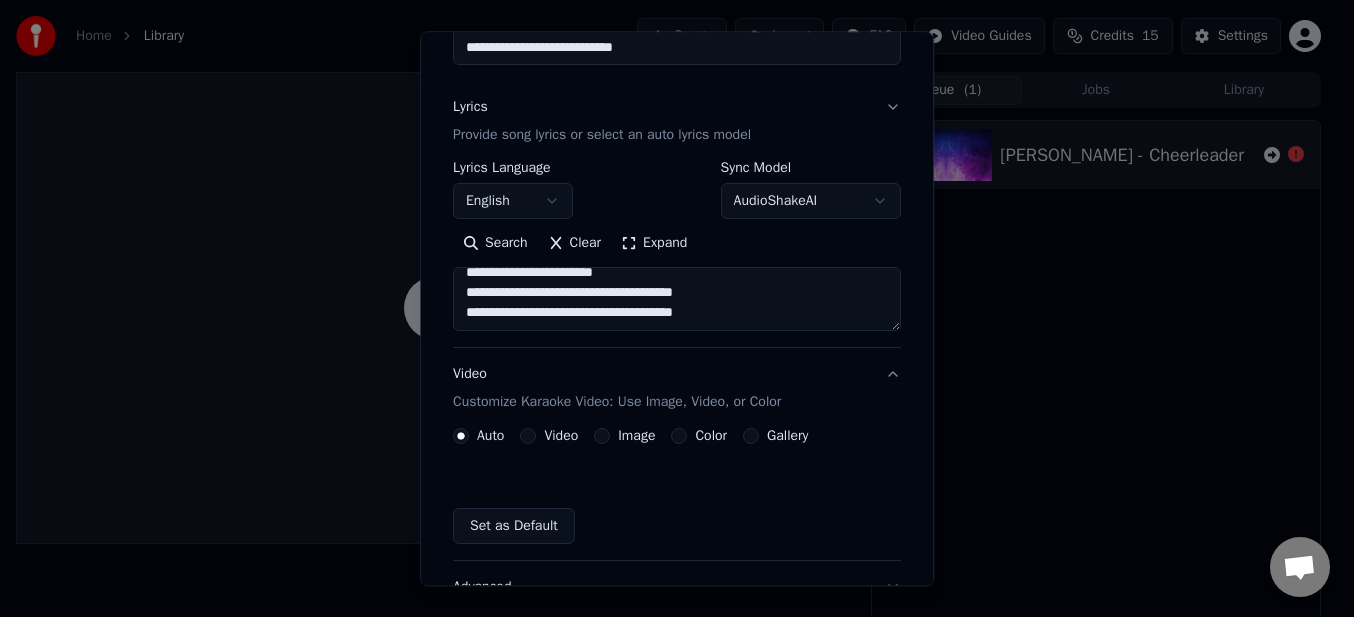 scroll, scrollTop: 183, scrollLeft: 0, axis: vertical 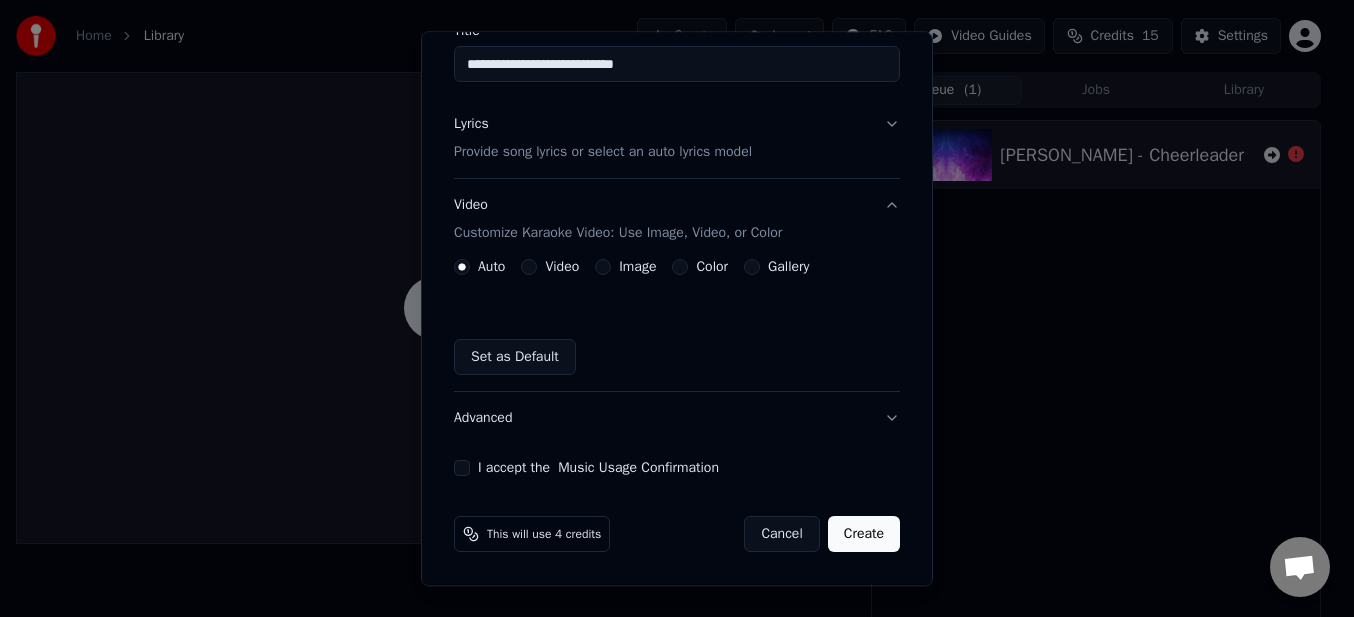 click on "Image" at bounding box center [603, 268] 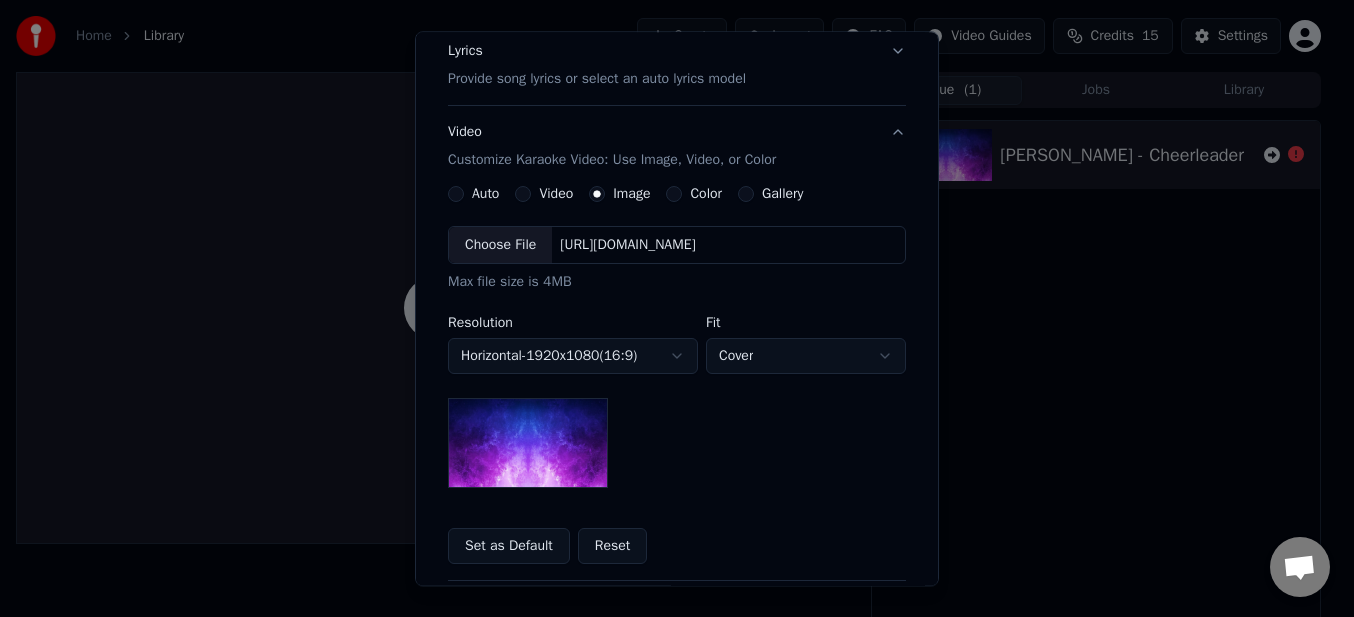 scroll, scrollTop: 283, scrollLeft: 0, axis: vertical 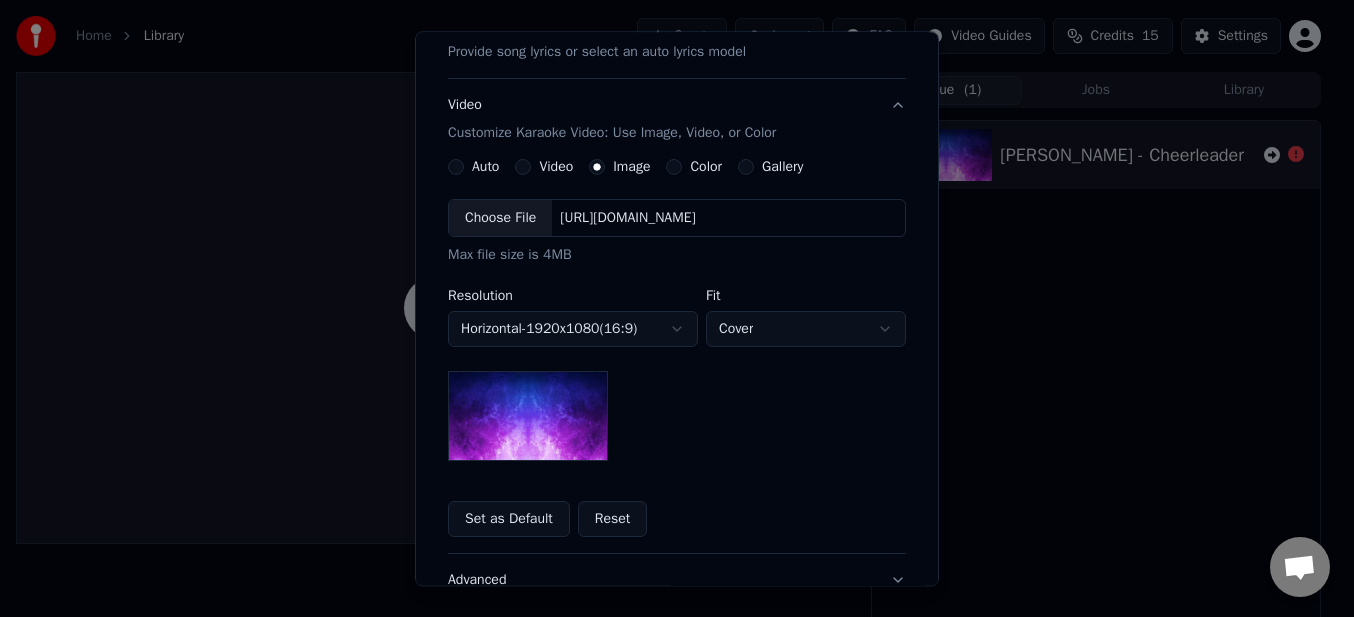 click on "Color" at bounding box center [674, 168] 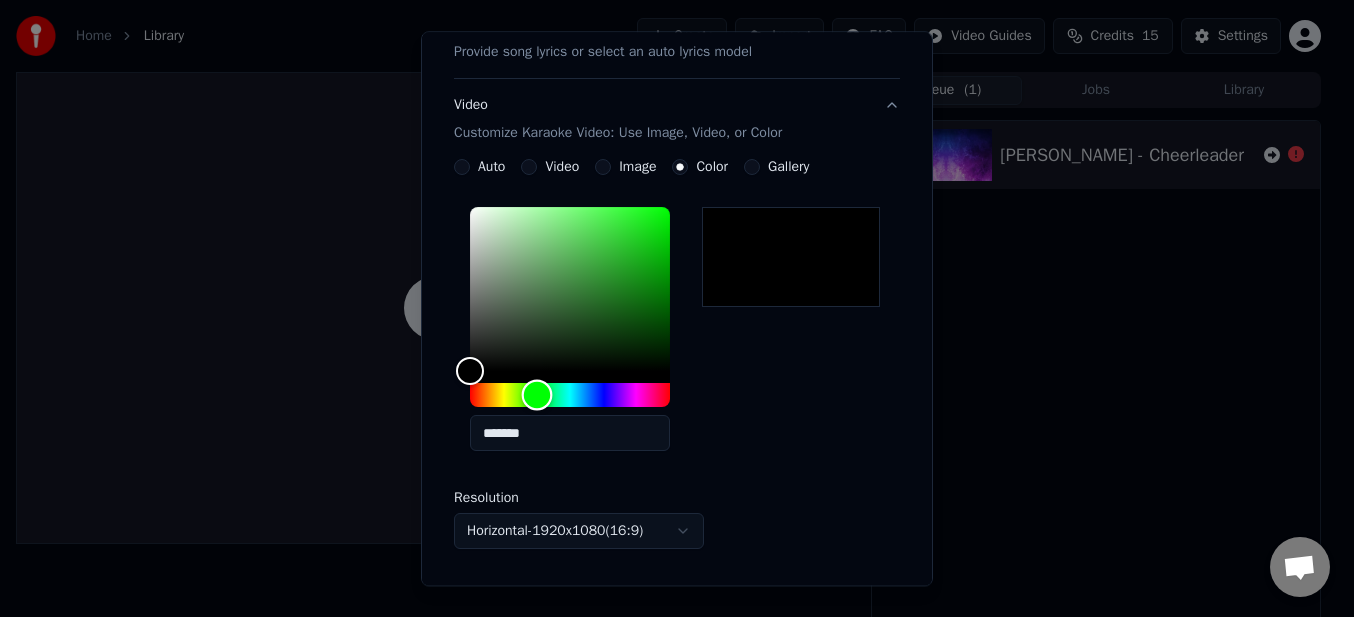 click at bounding box center [570, 396] 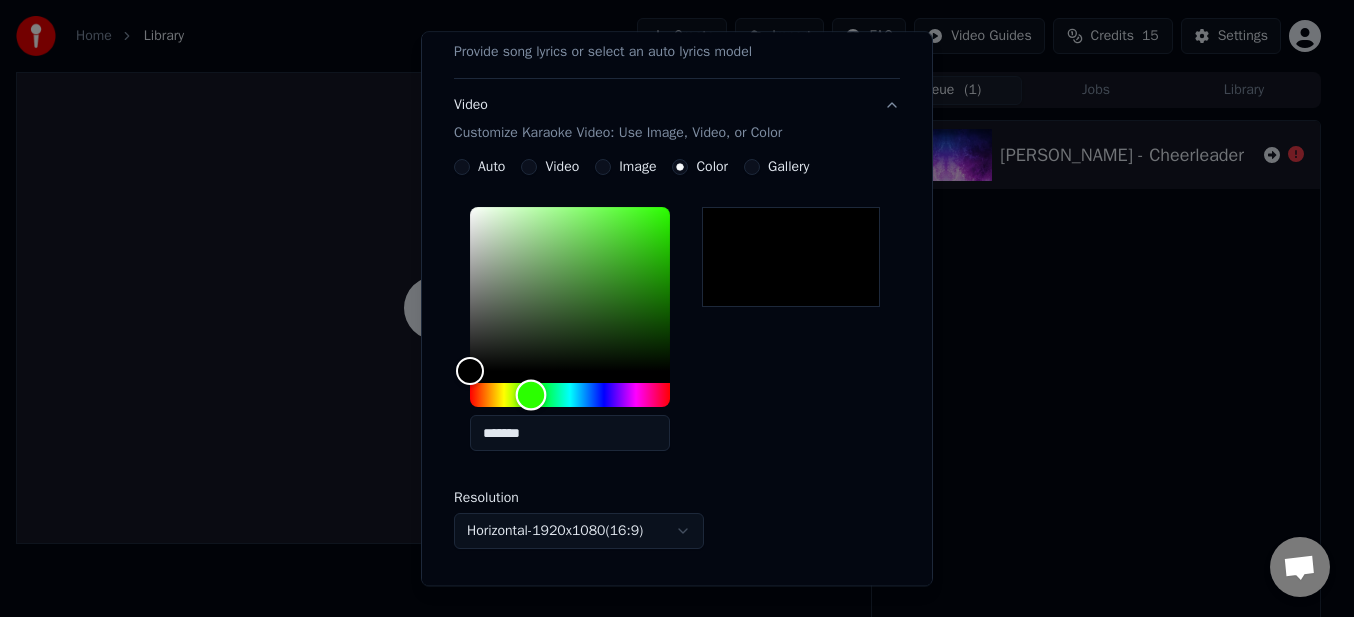 click at bounding box center (531, 395) 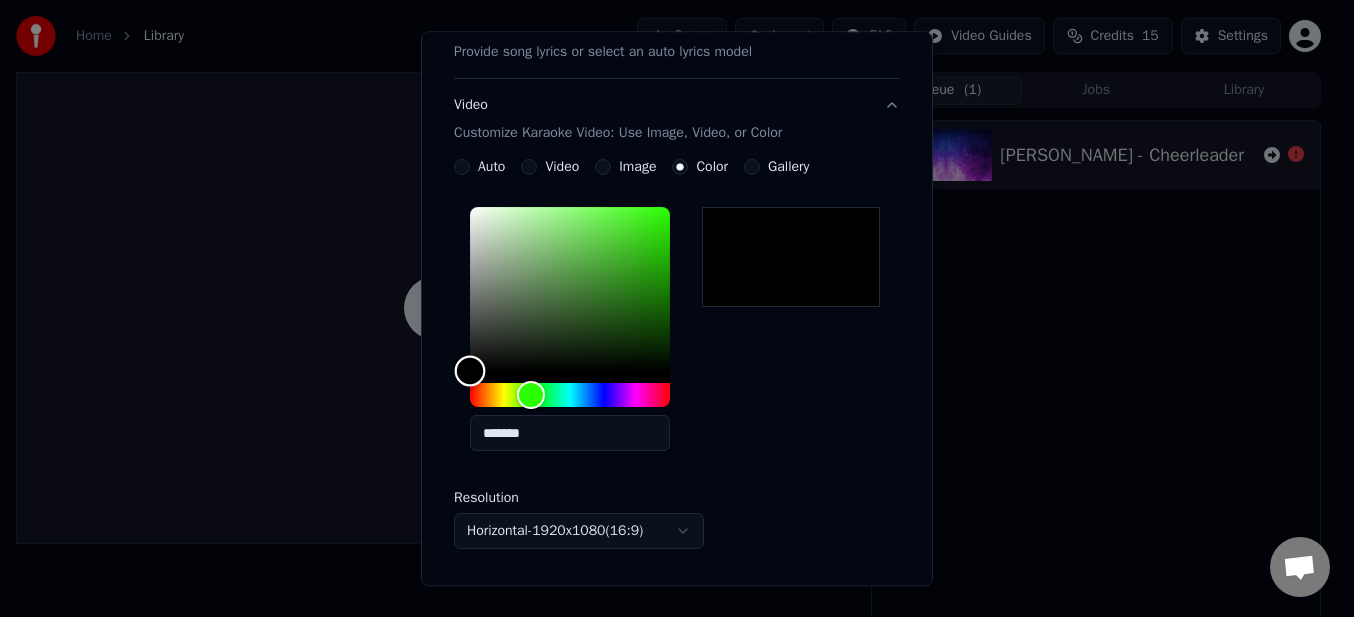 type on "*******" 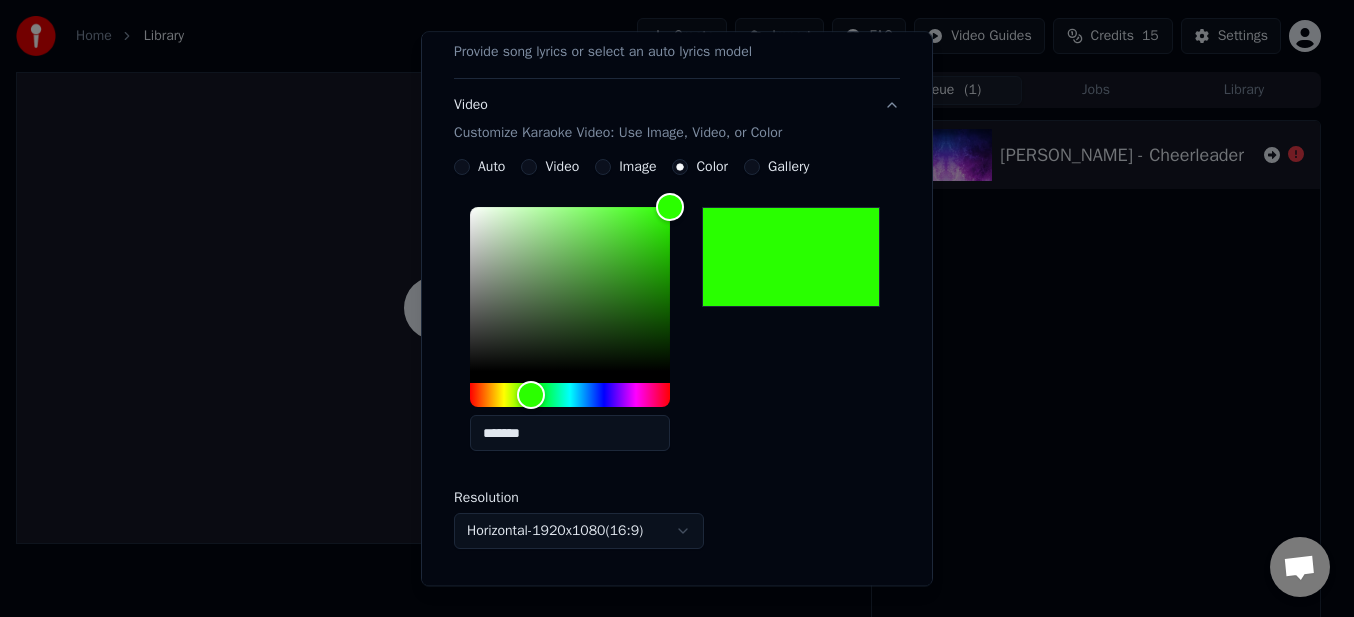 click on "*******" at bounding box center [677, 334] 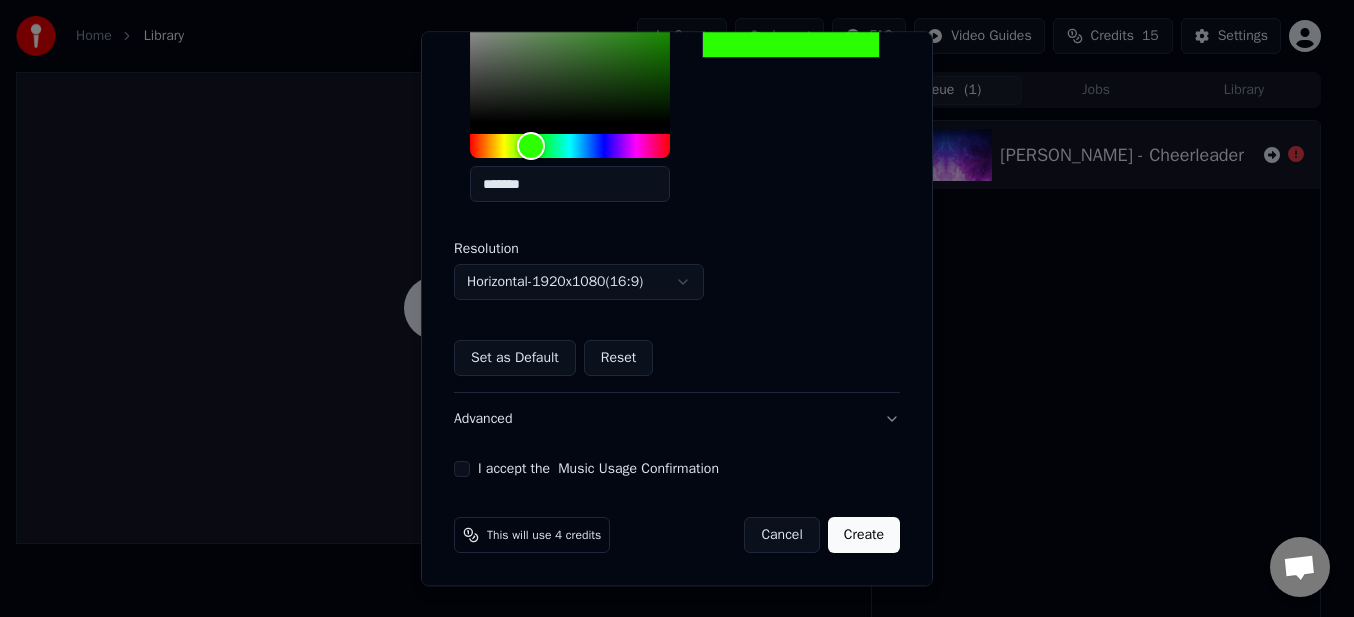 click on "I accept the   Music Usage Confirmation" at bounding box center (462, 470) 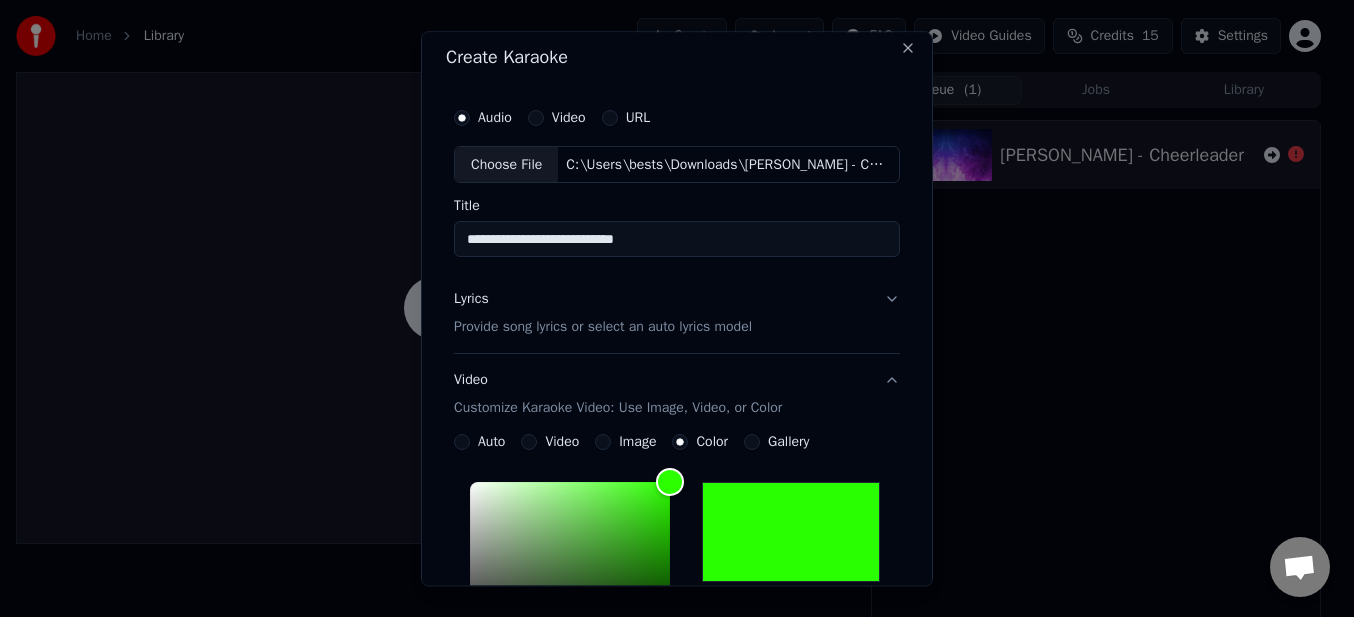 scroll, scrollTop: 0, scrollLeft: 0, axis: both 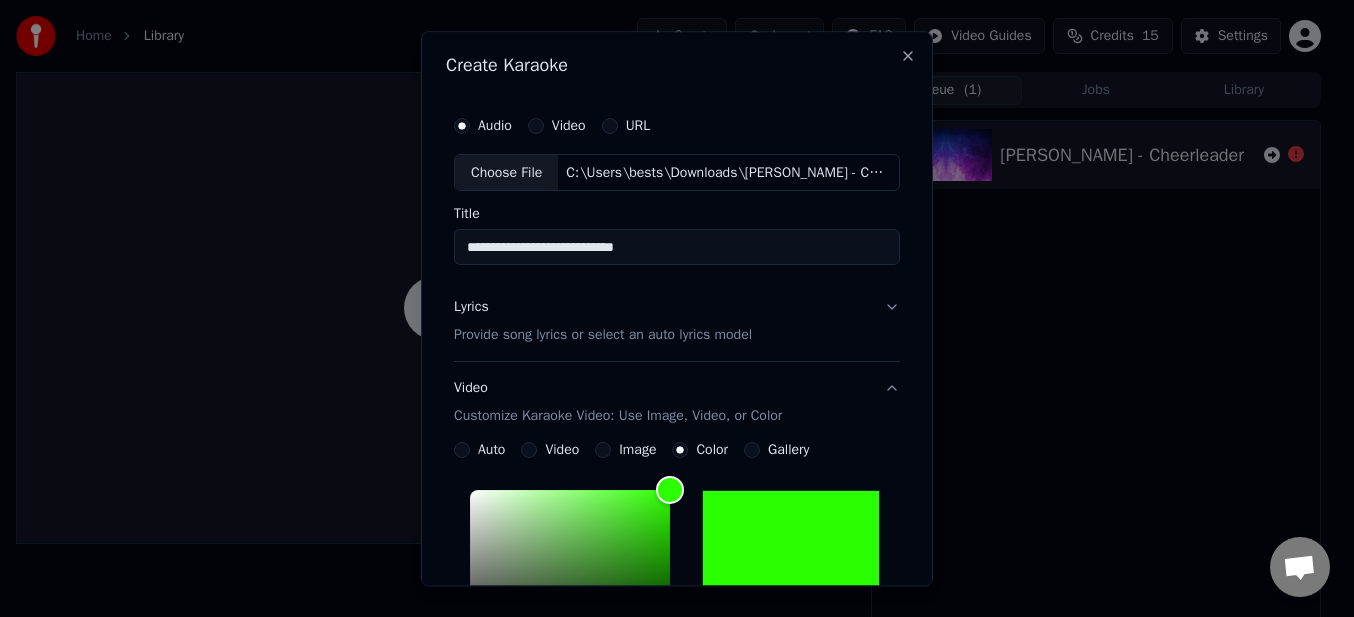 click on "Lyrics Provide song lyrics or select an auto lyrics model" at bounding box center [677, 322] 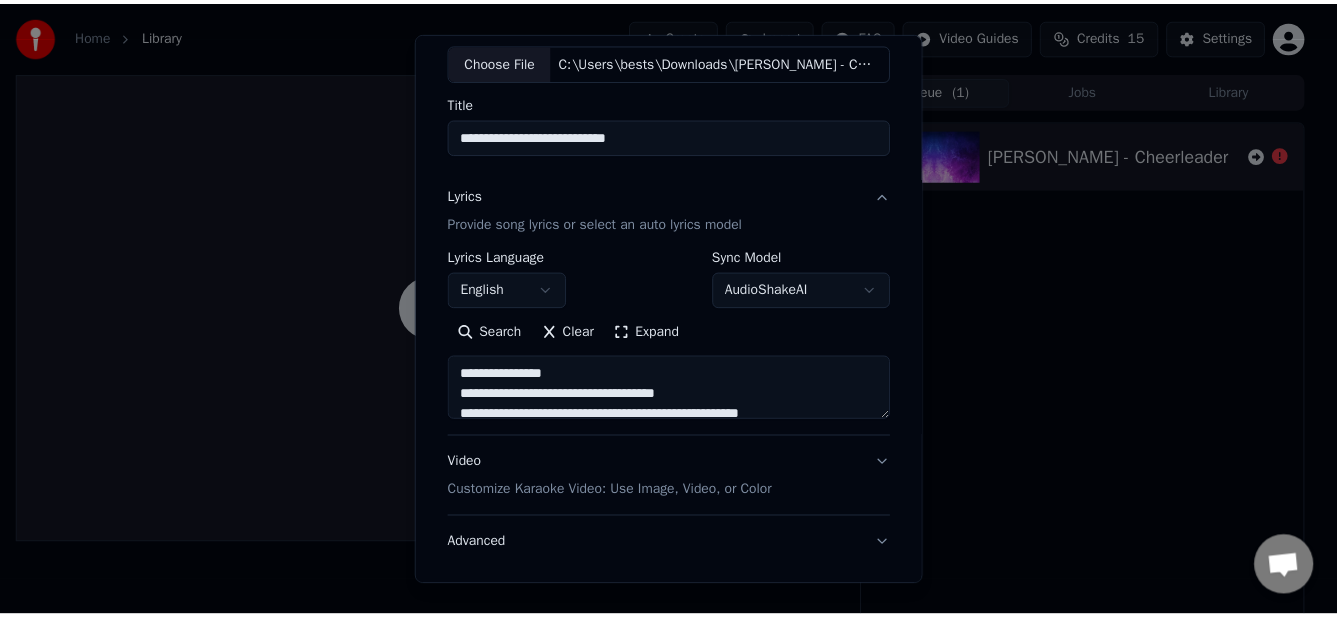 scroll, scrollTop: 236, scrollLeft: 0, axis: vertical 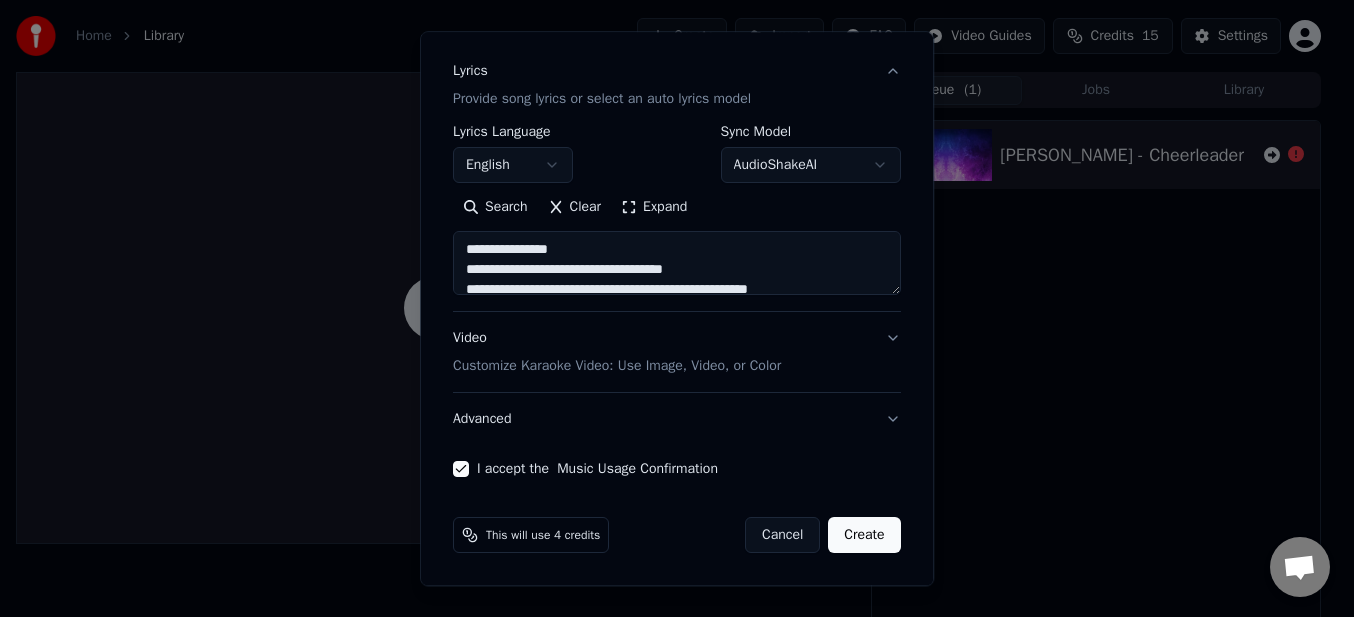 click on "Create" at bounding box center (865, 536) 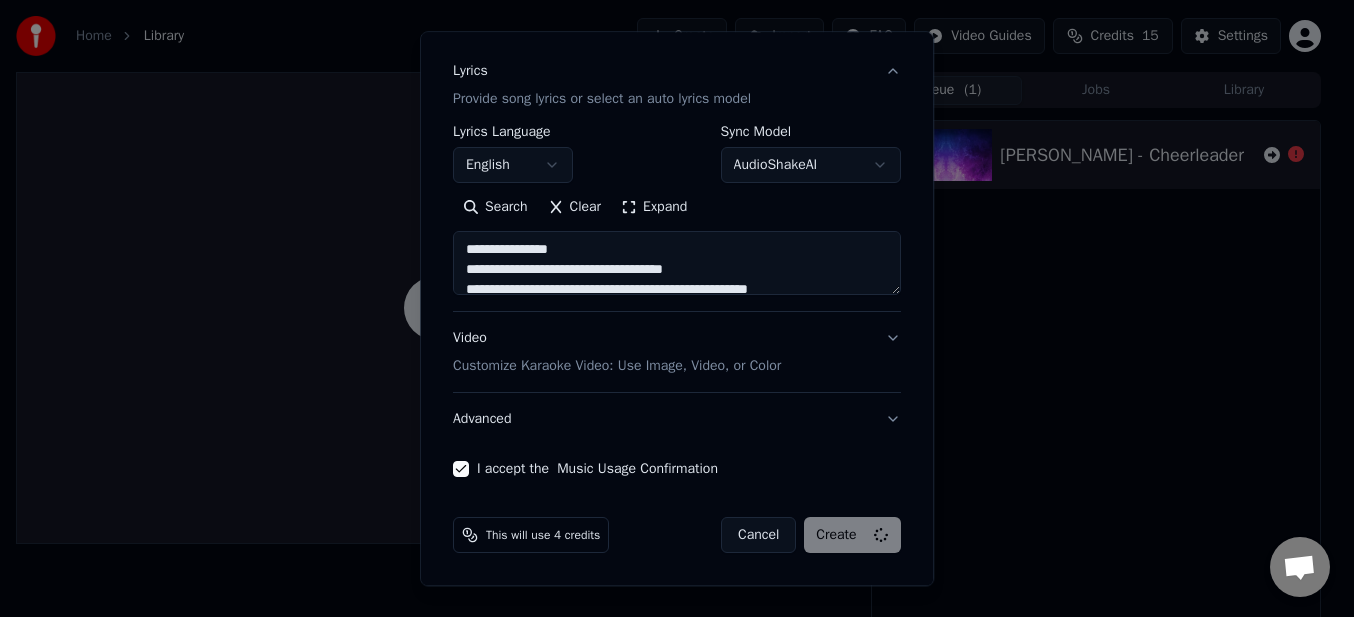 type 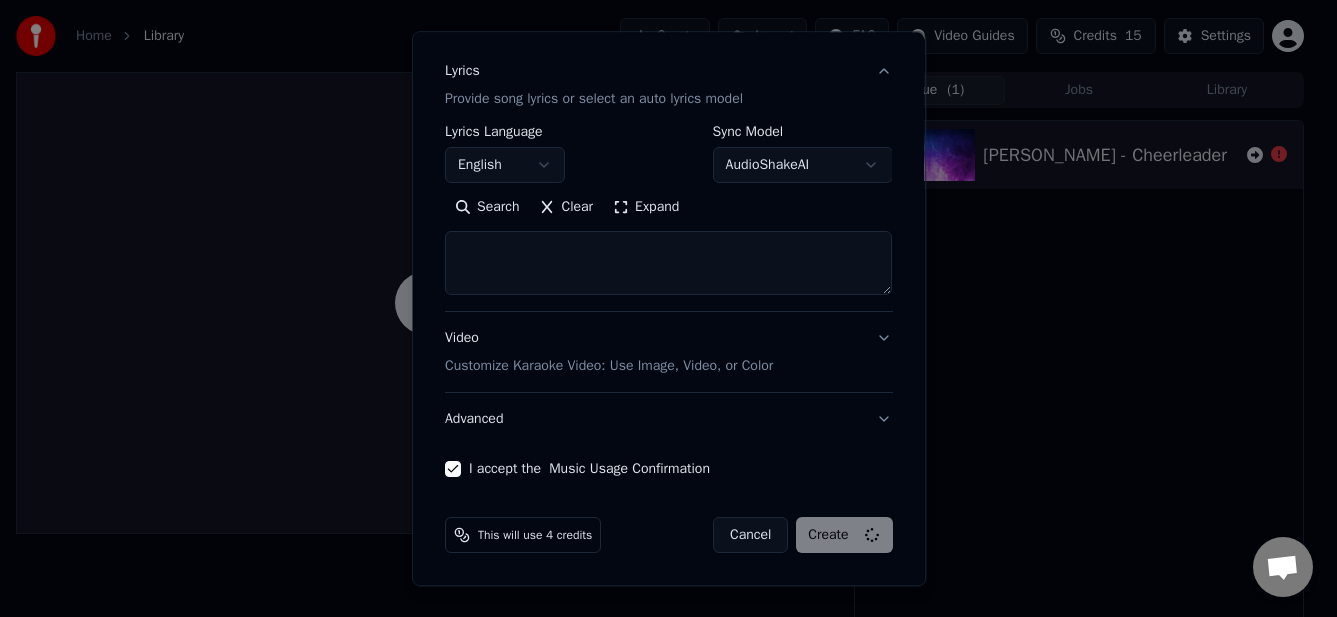 select 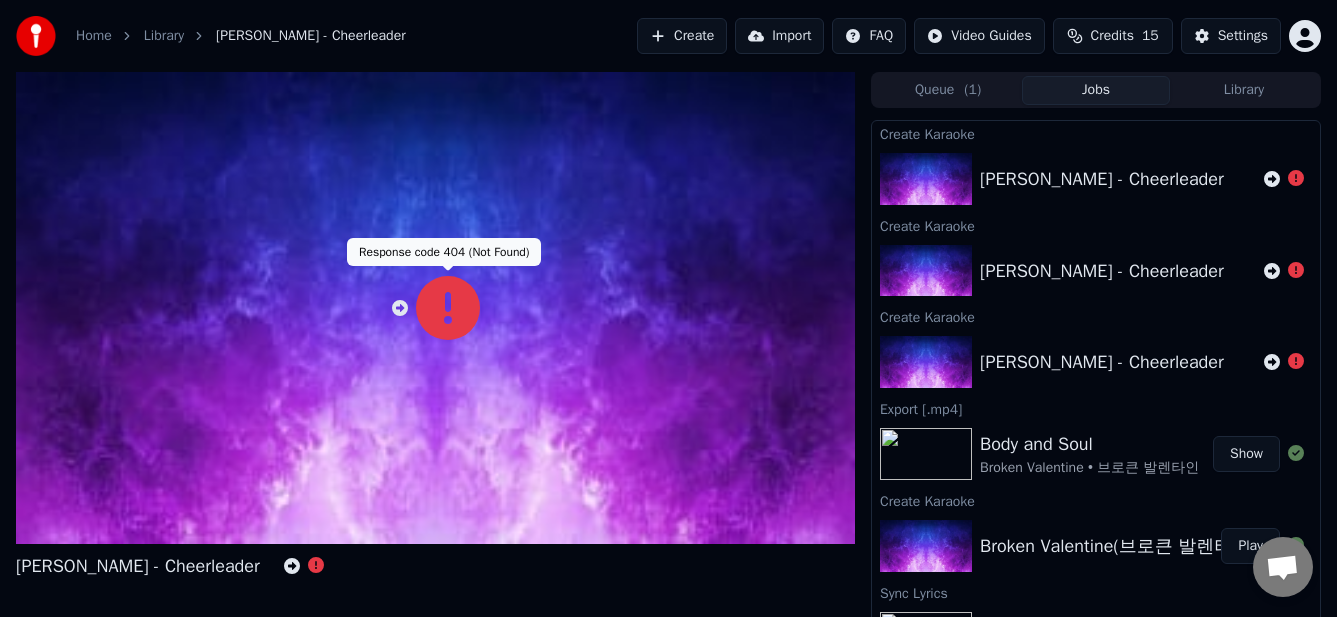 click 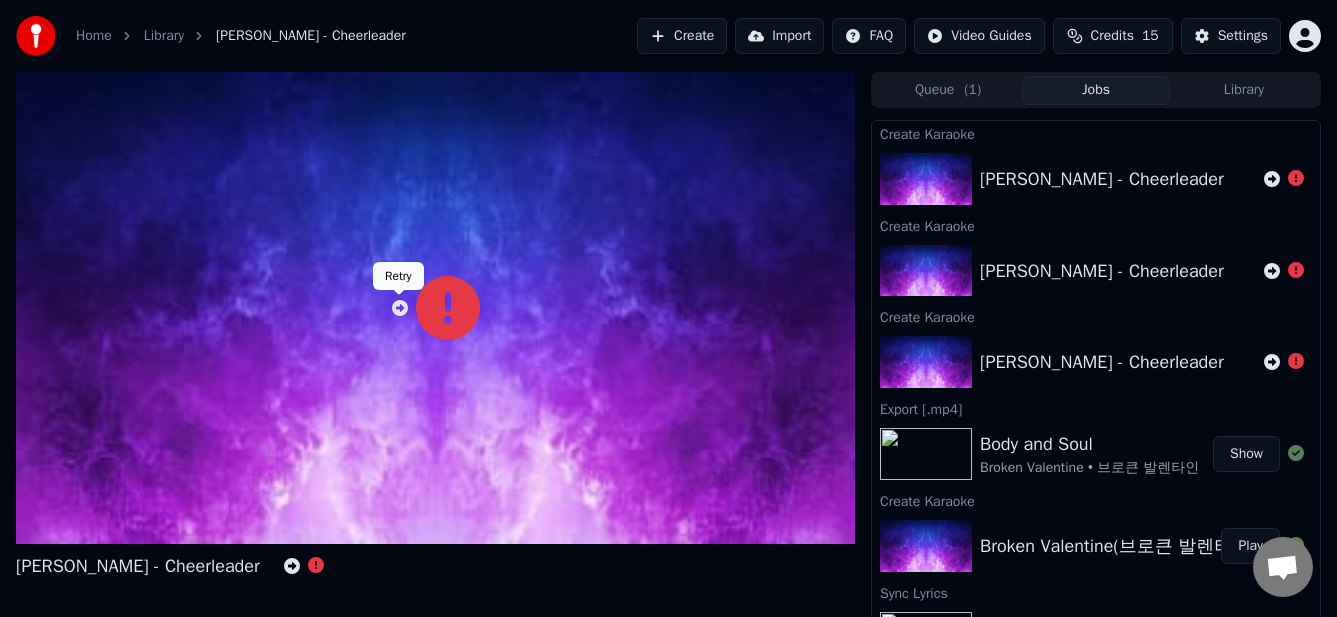 click 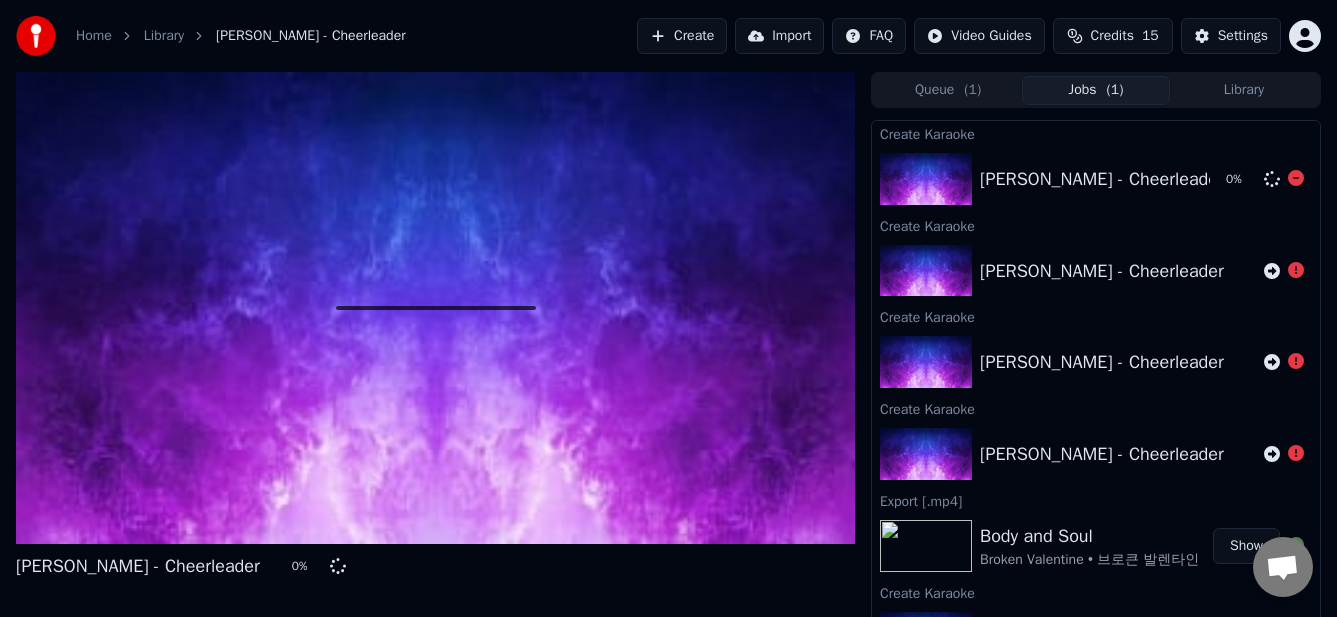 click on "0 %" at bounding box center [1241, 179] 